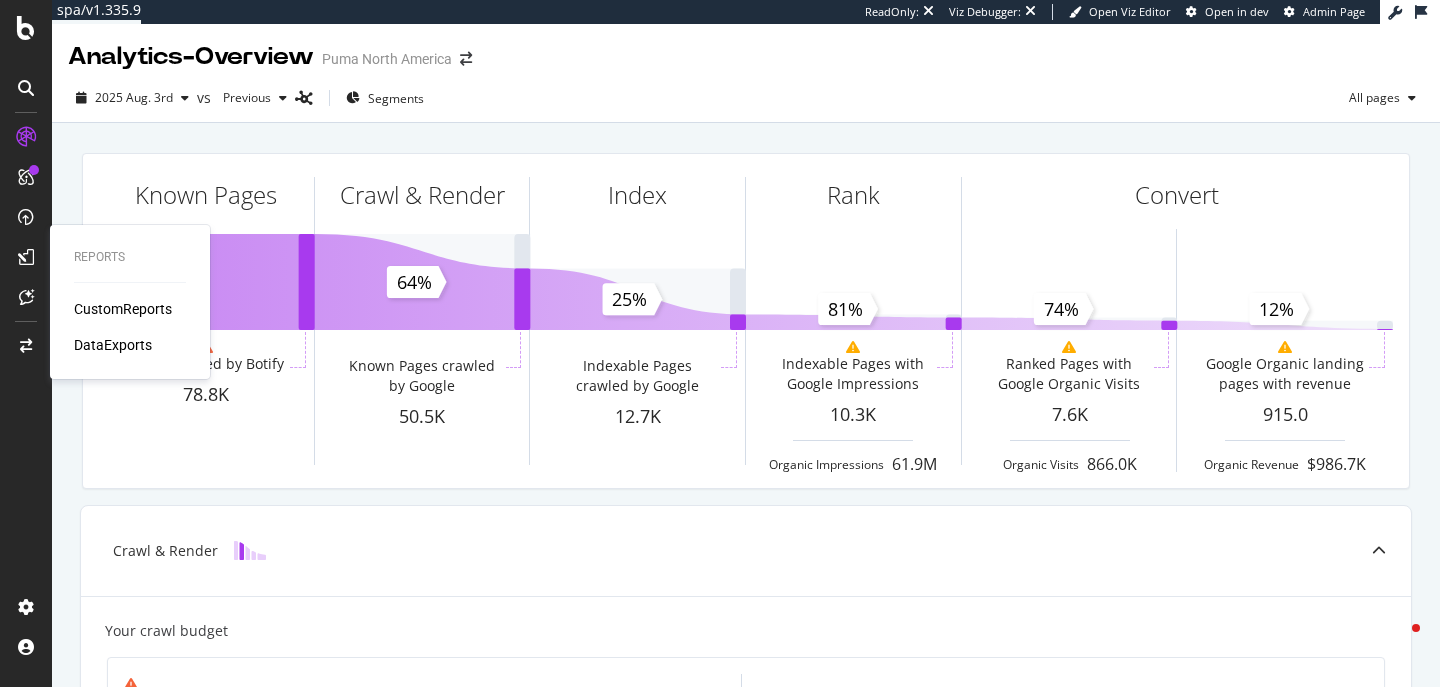 scroll, scrollTop: 0, scrollLeft: 0, axis: both 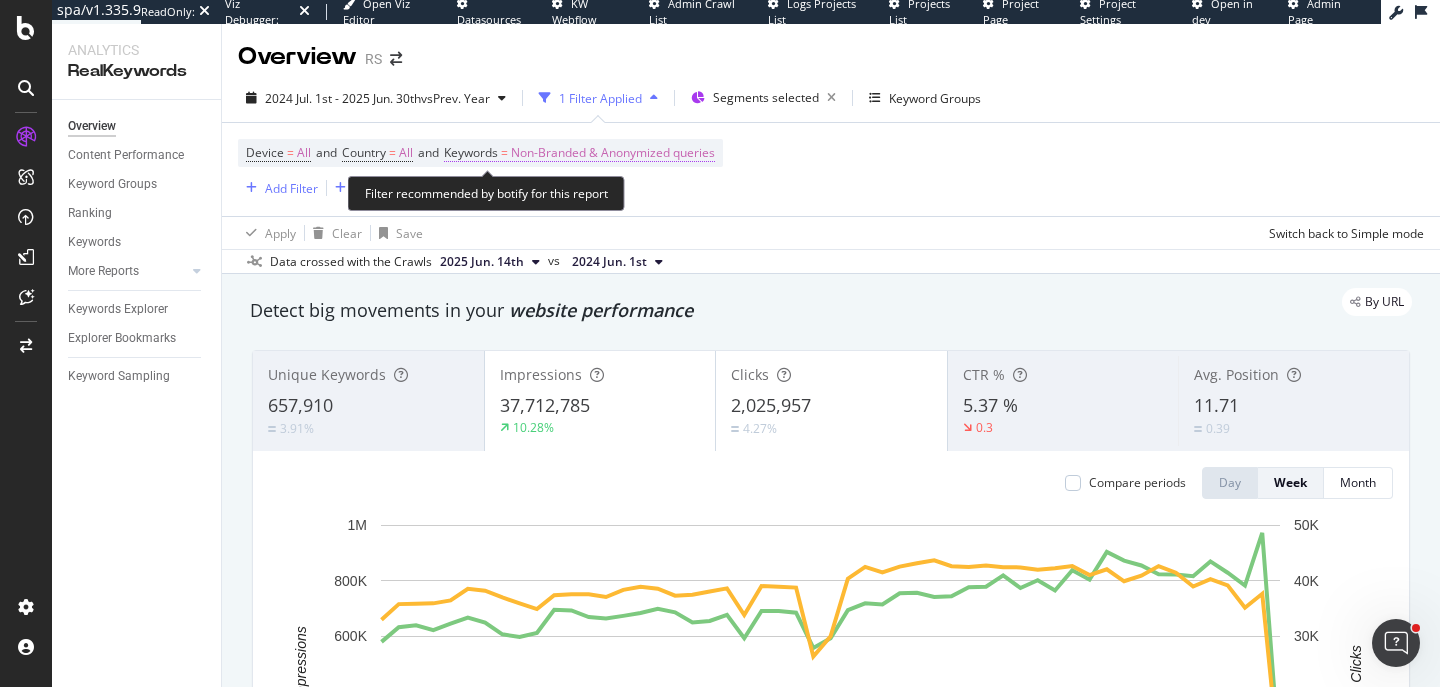 click on "Non-Branded & Anonymized queries" at bounding box center [613, 153] 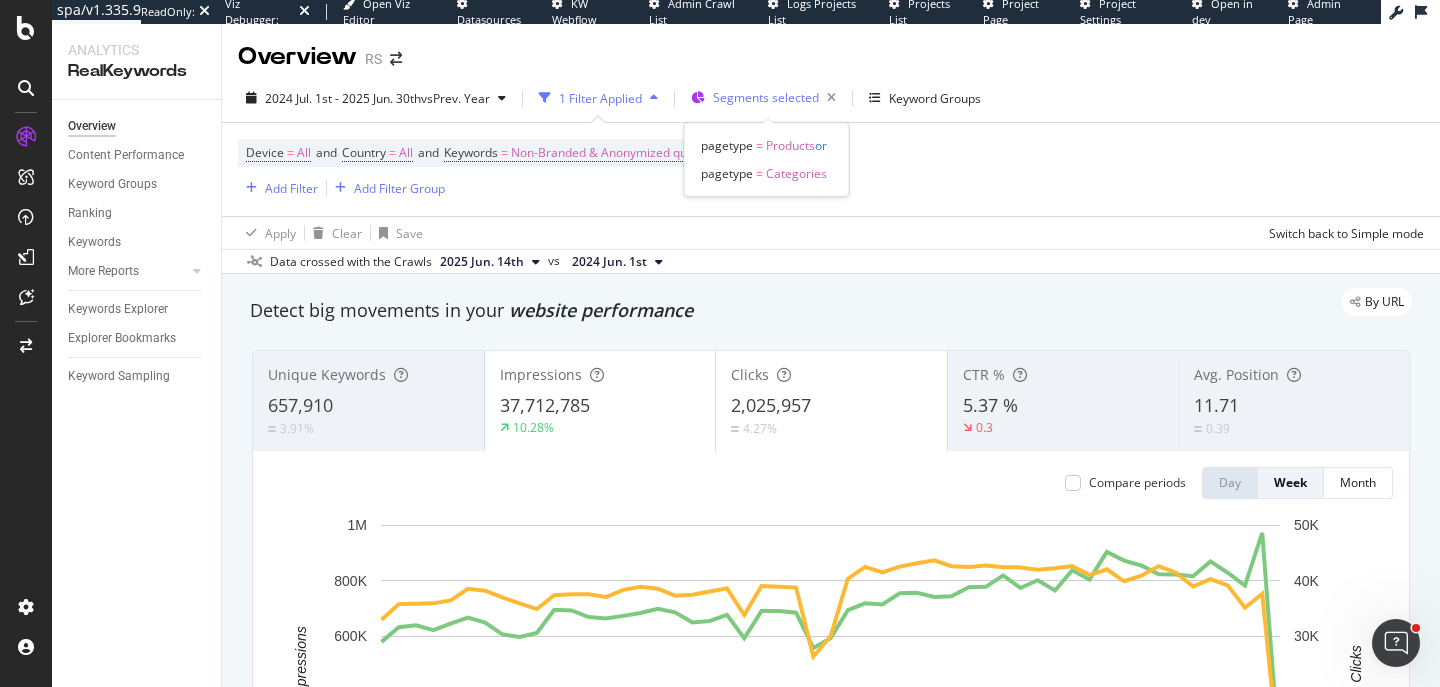 click on "Segments selected" at bounding box center (766, 97) 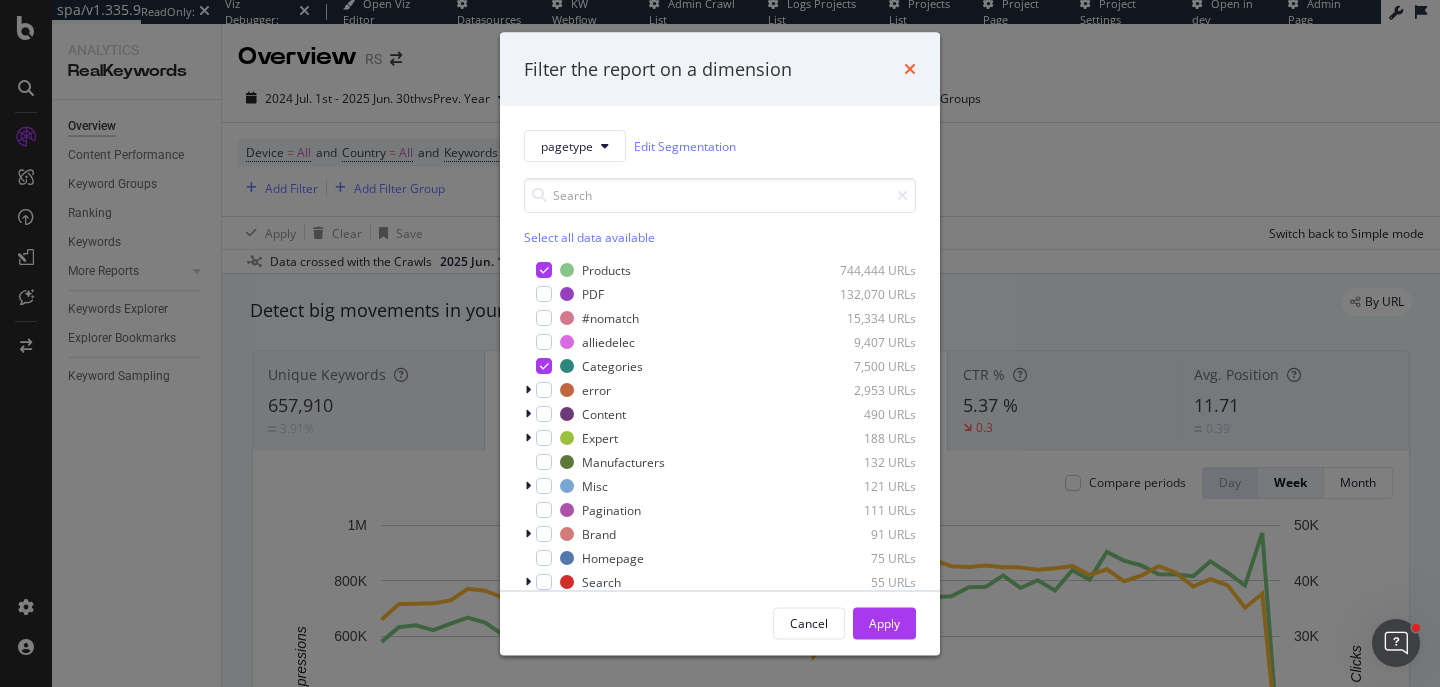 click at bounding box center (910, 69) 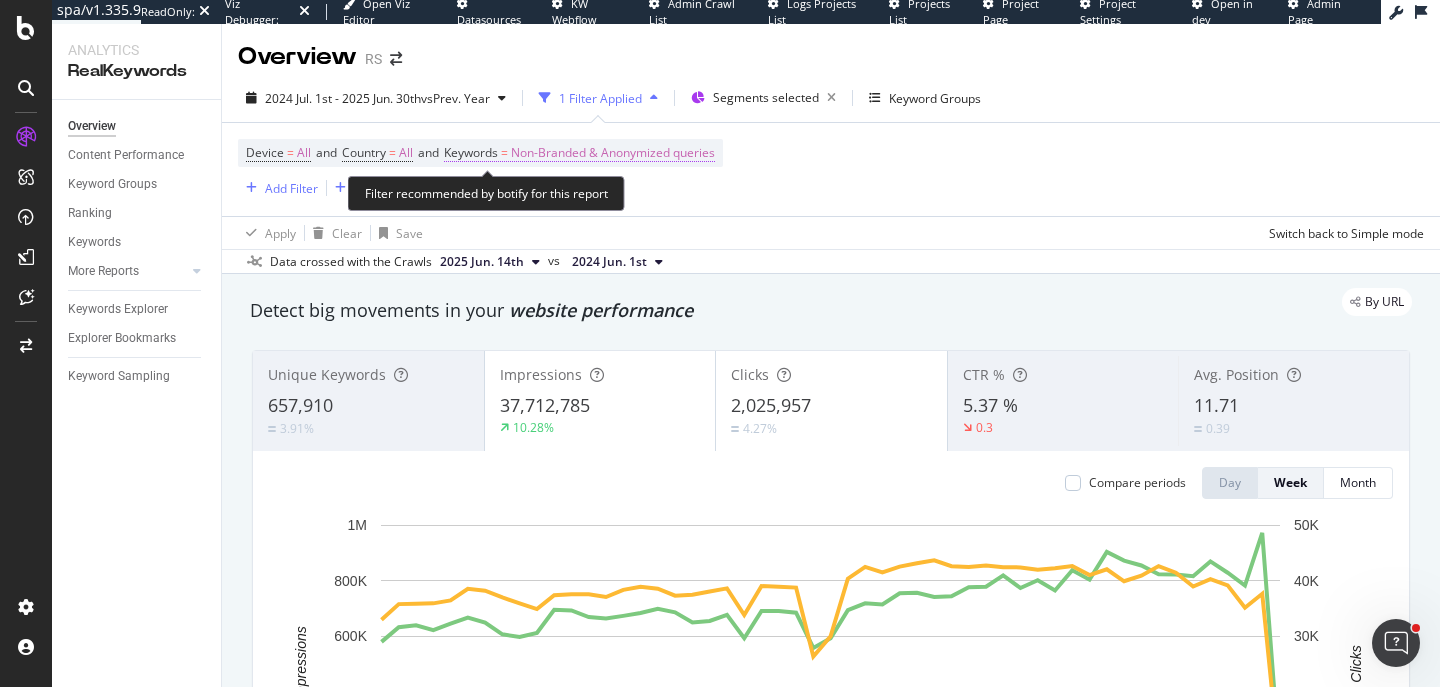 click on "Non-Branded & Anonymized queries" at bounding box center [613, 153] 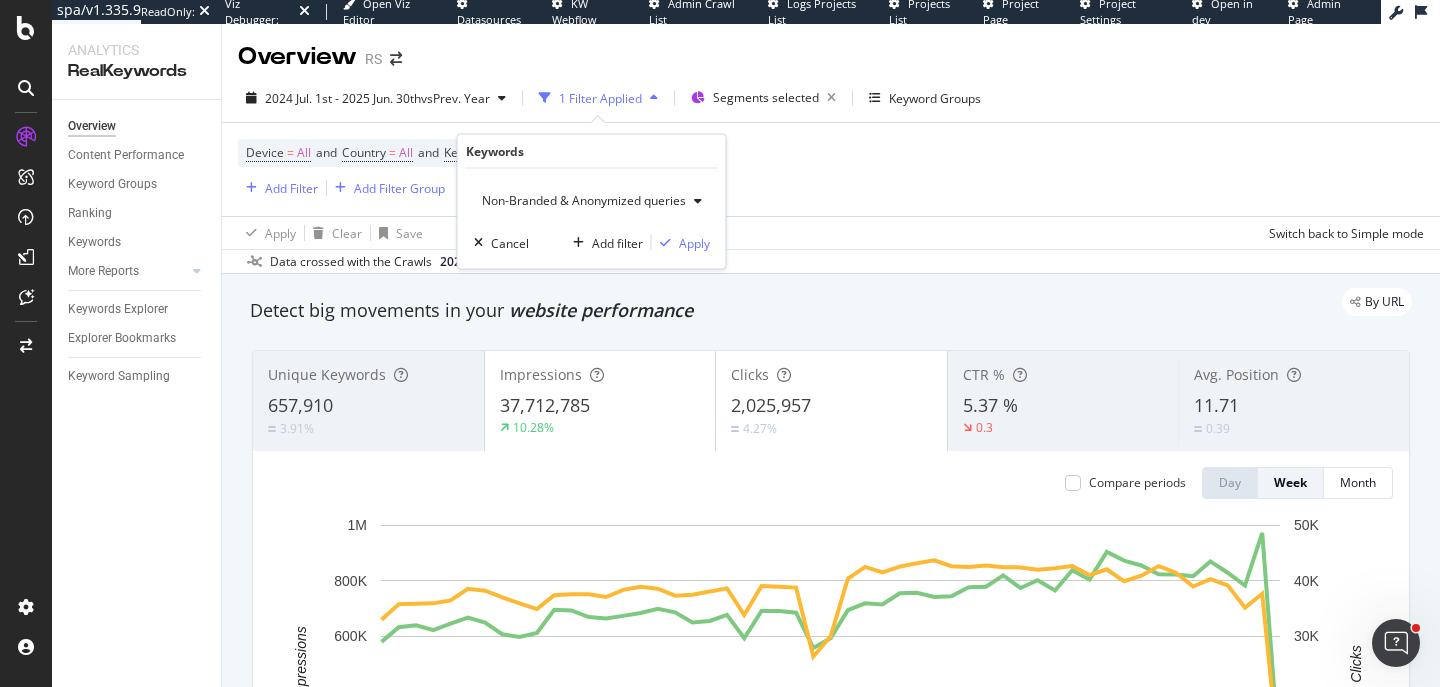 click on "Non-Branded & Anonymized queries" at bounding box center (580, 200) 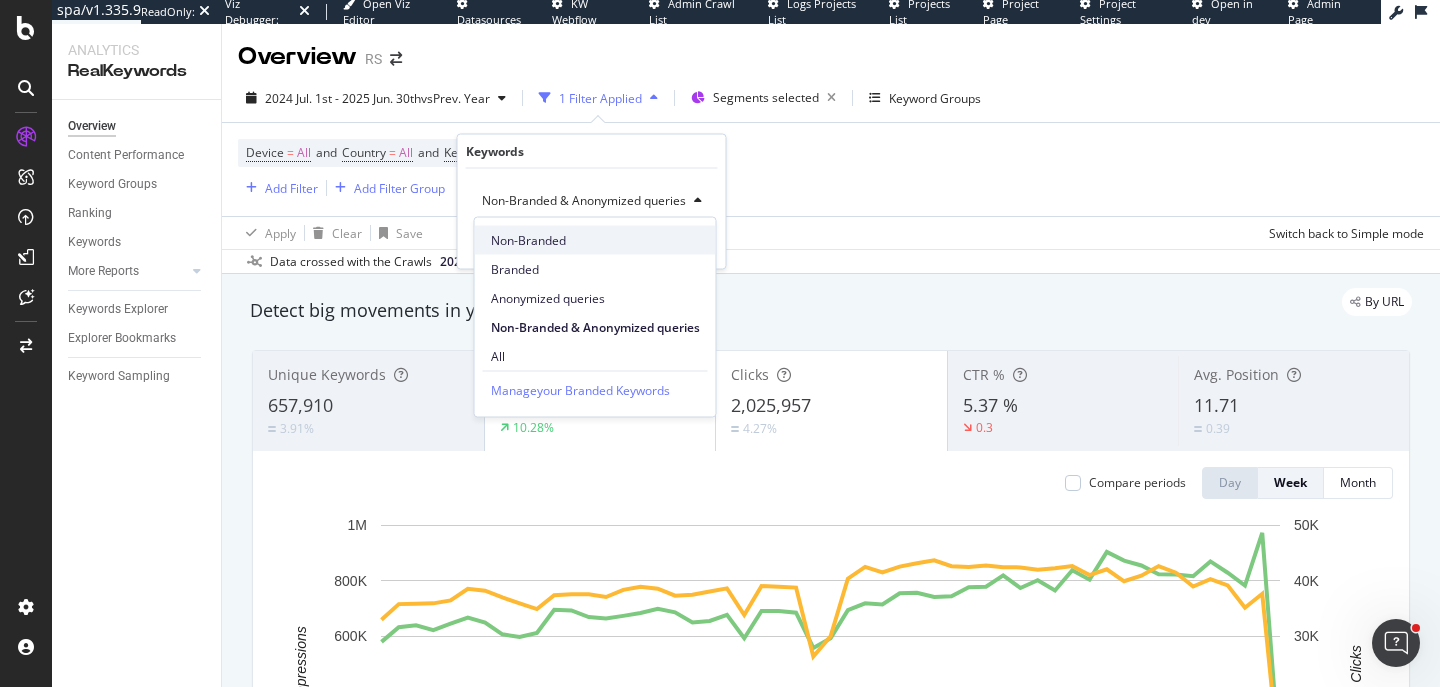 click on "Non-Branded" at bounding box center (595, 240) 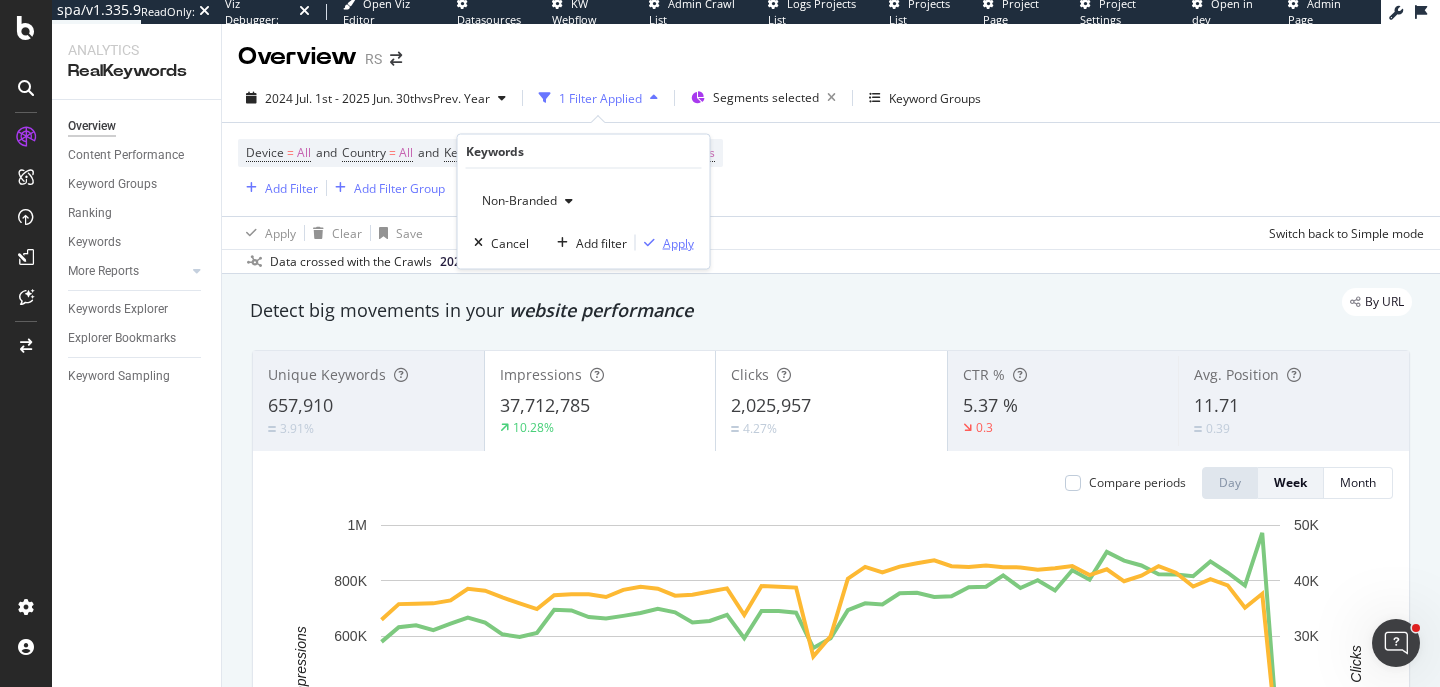 click on "Apply" at bounding box center (678, 242) 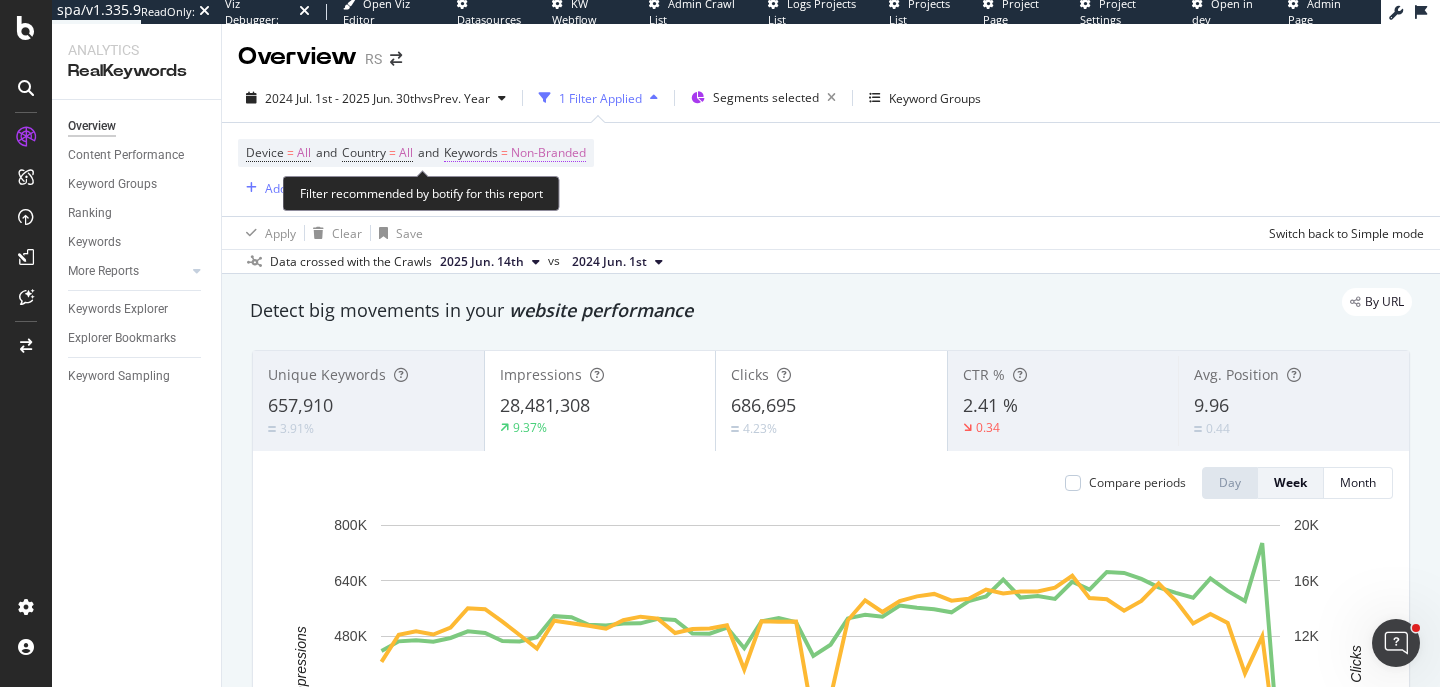 click on "Non-Branded" at bounding box center (548, 153) 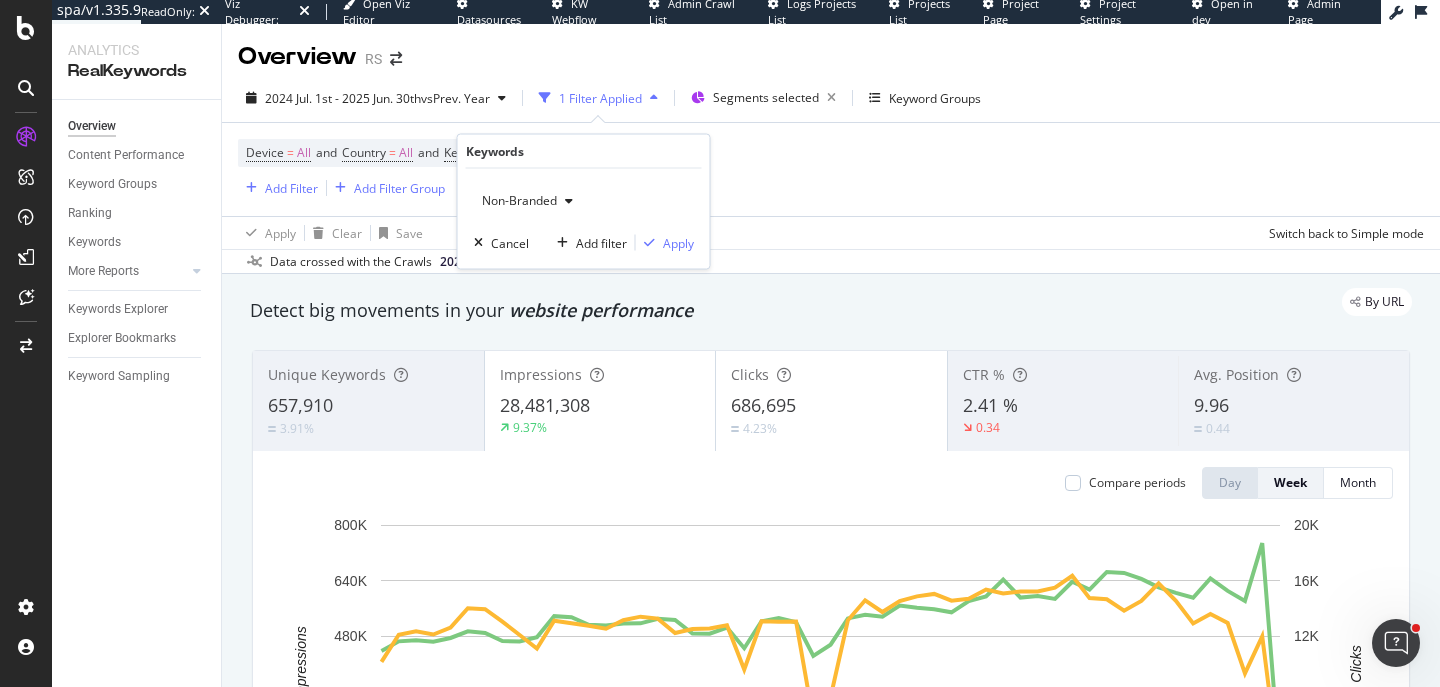 click on "Non-Branded" at bounding box center [527, 201] 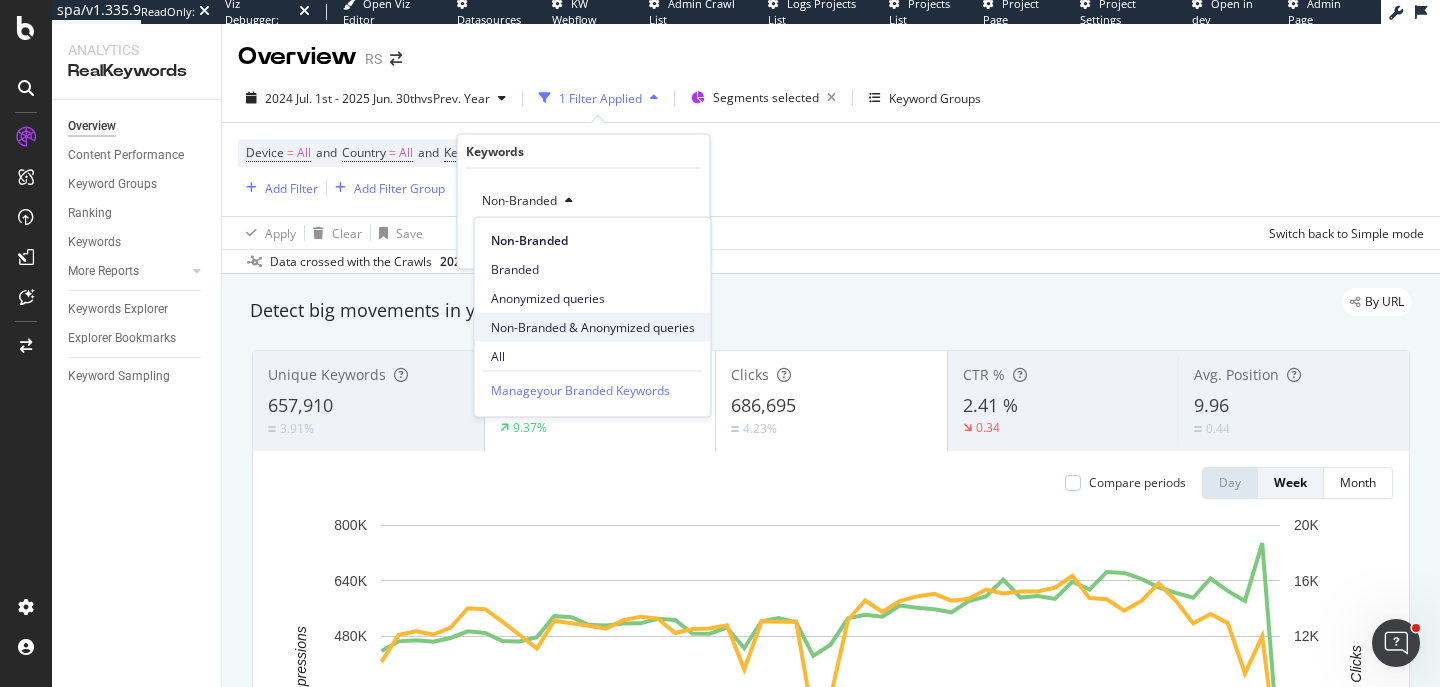 click on "Non-Branded & Anonymized queries" at bounding box center (593, 327) 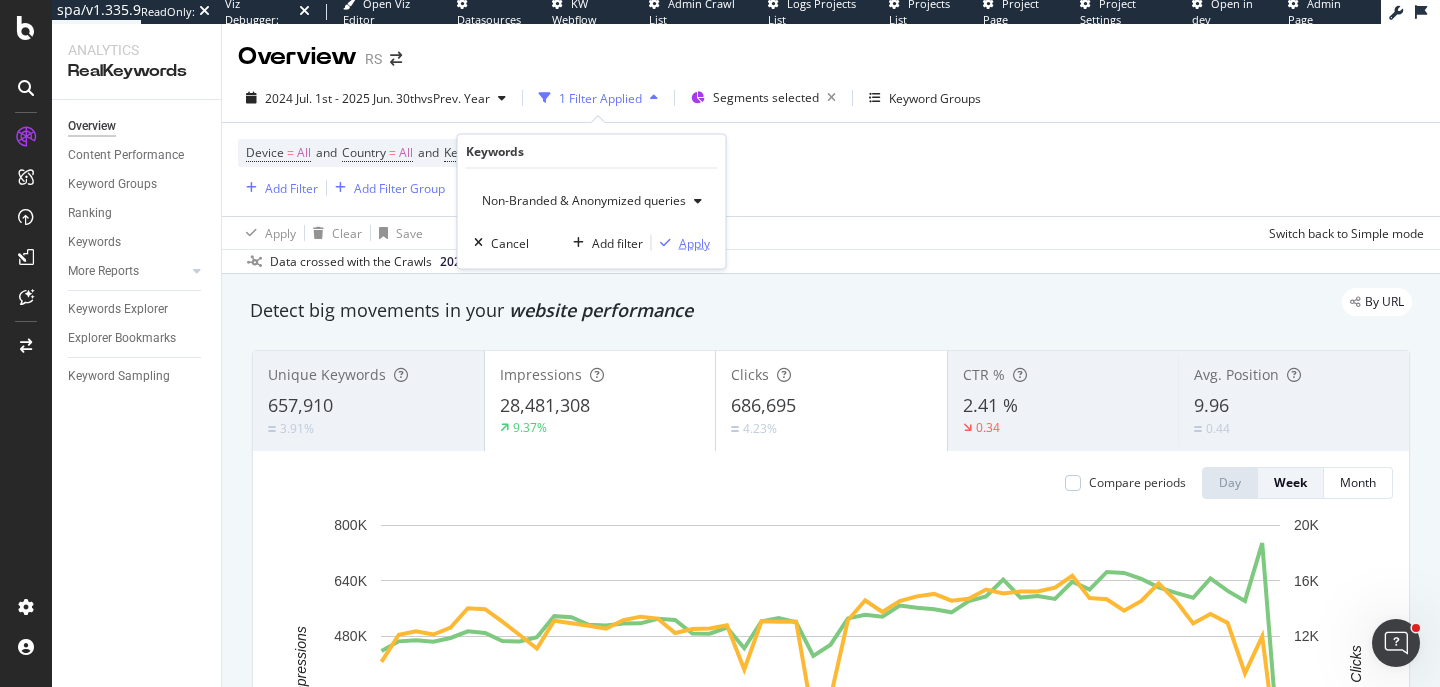 click at bounding box center (665, 243) 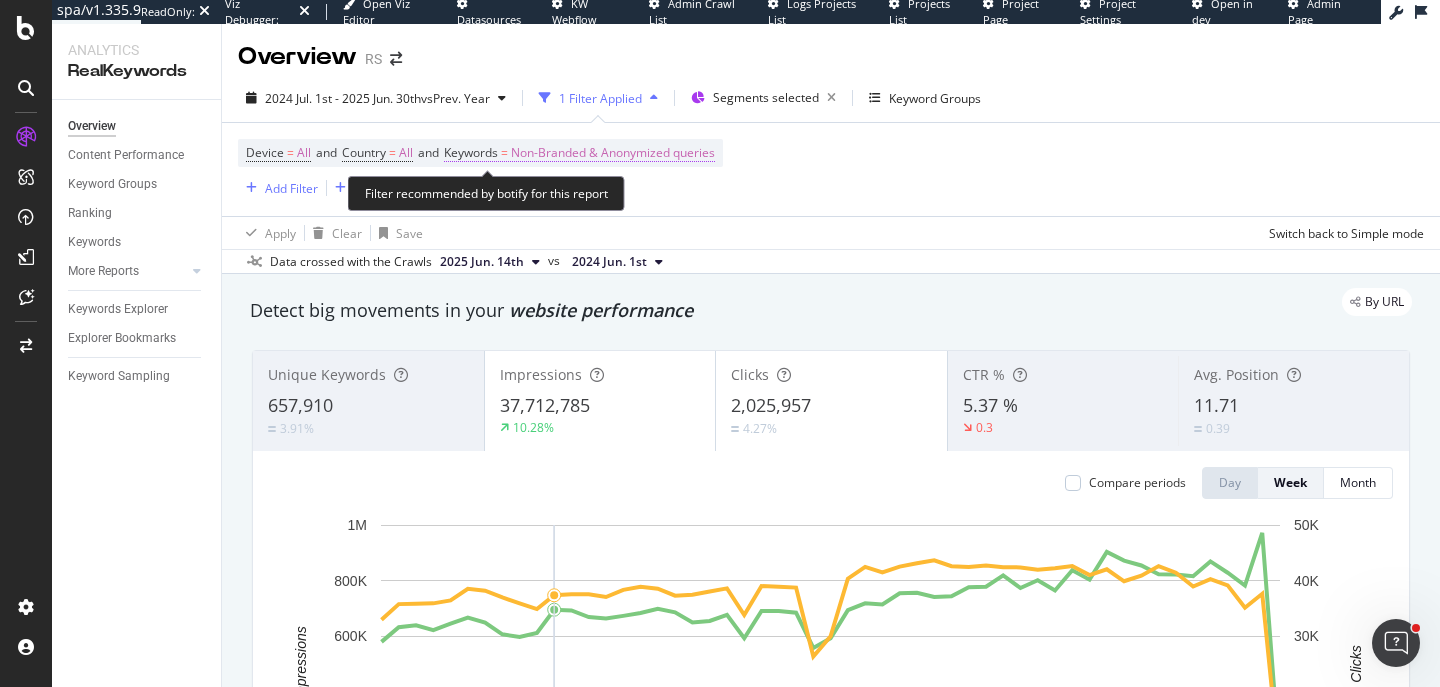 click on "Non-Branded & Anonymized queries" at bounding box center [613, 153] 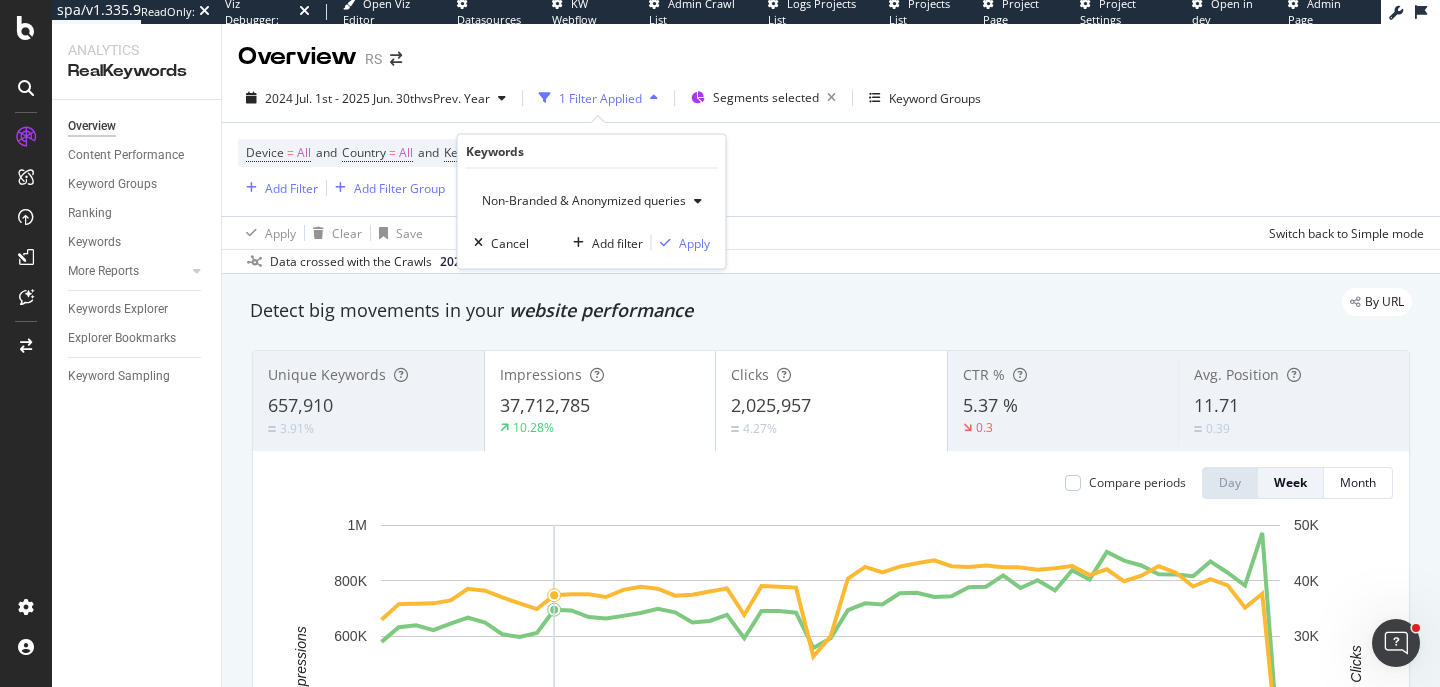 click on "Non-Branded & Anonymized queries" at bounding box center [580, 200] 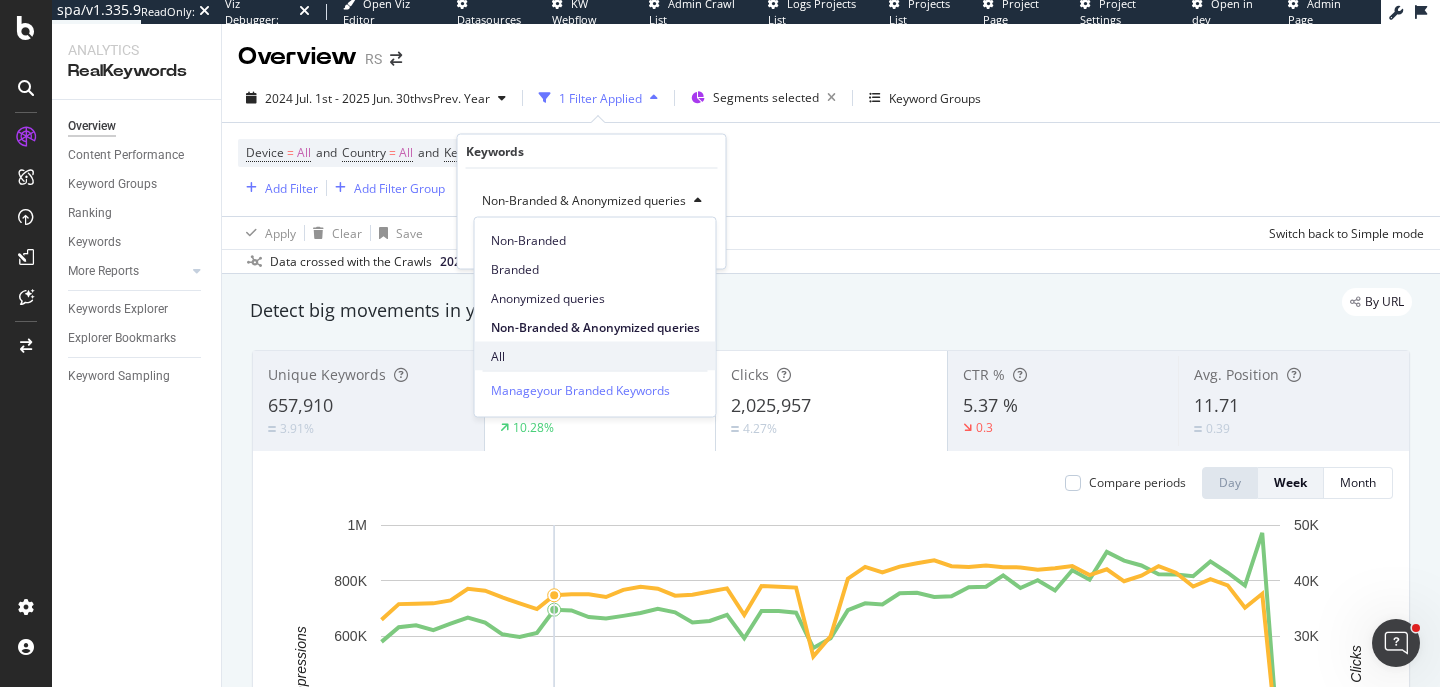click on "All" at bounding box center (595, 356) 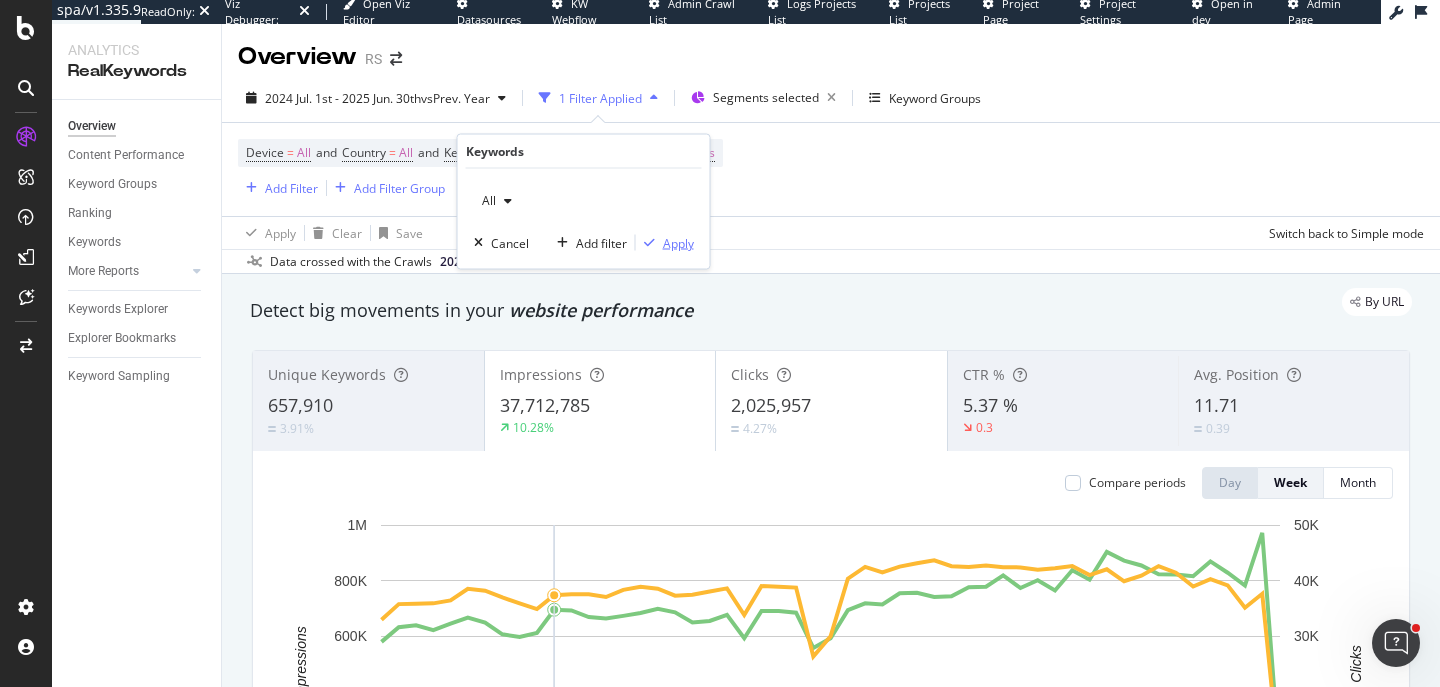 click on "Apply" at bounding box center [678, 242] 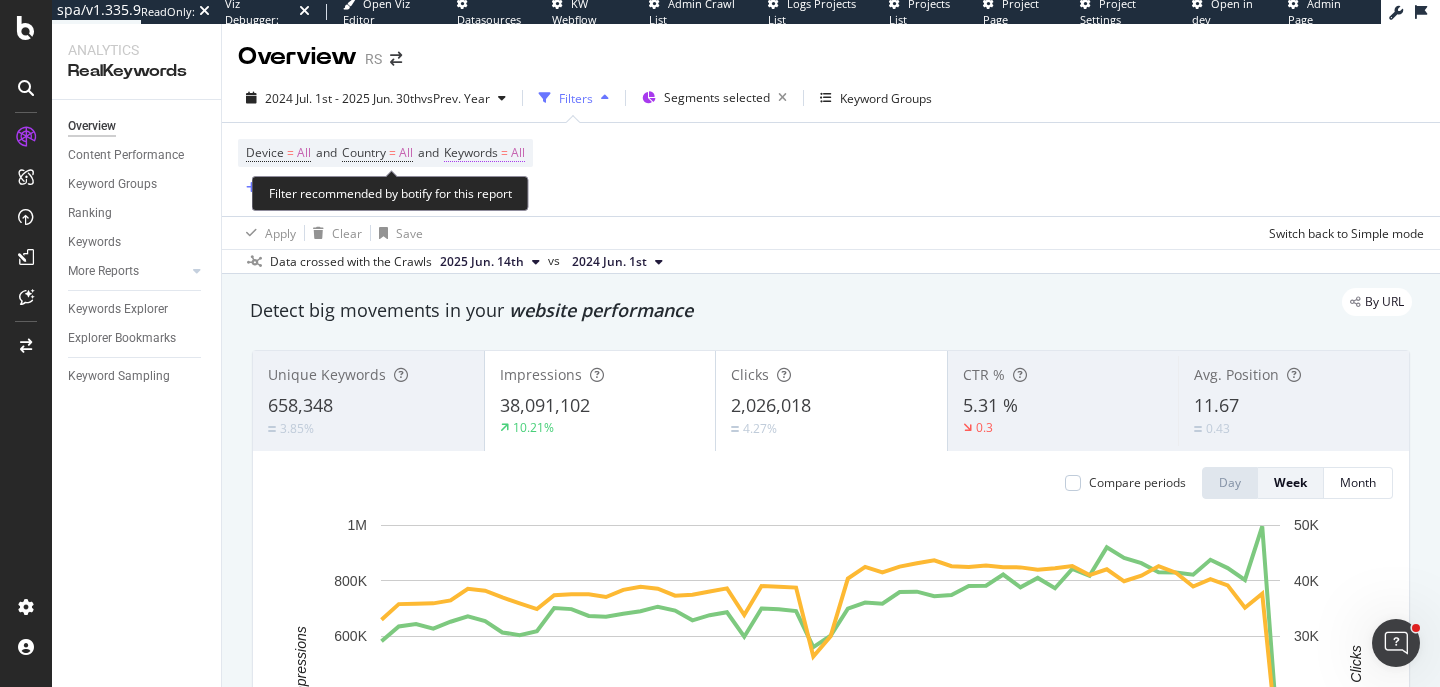 click on "All" at bounding box center [518, 153] 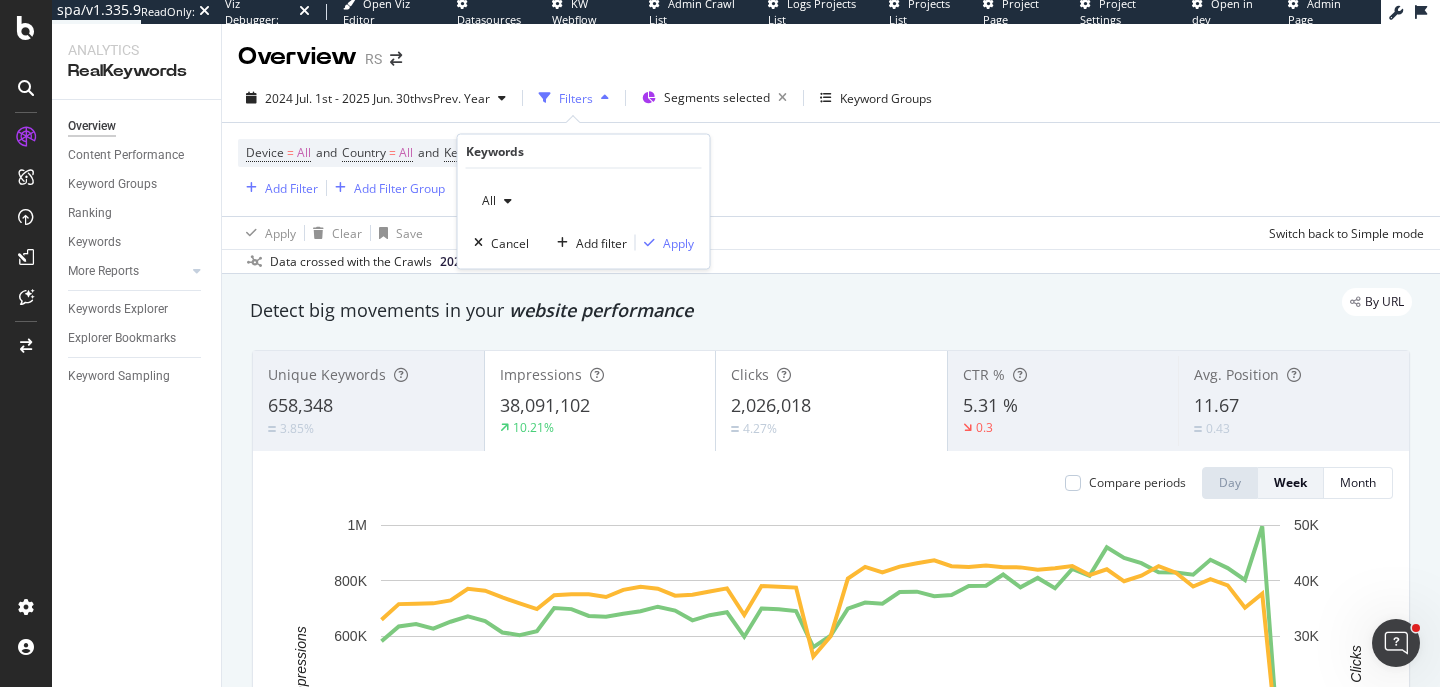 click at bounding box center [508, 201] 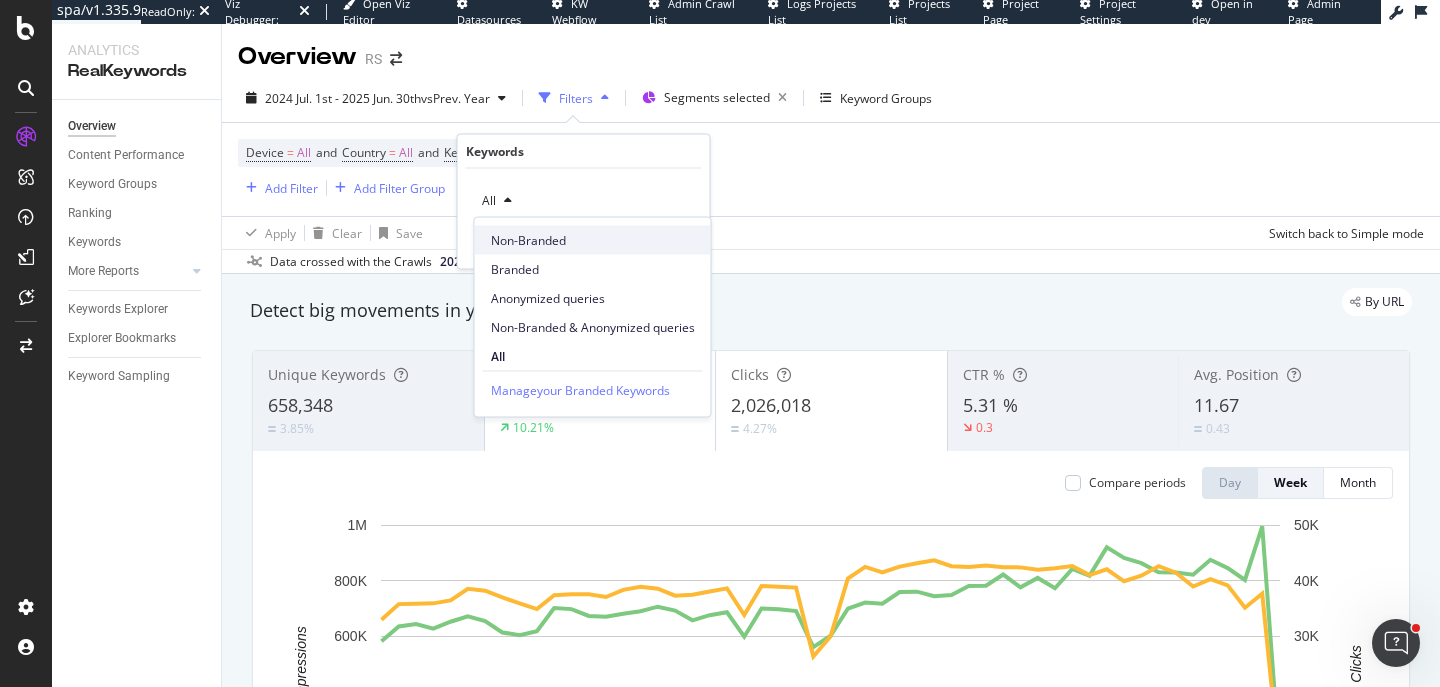 click on "Non-Branded" at bounding box center [593, 240] 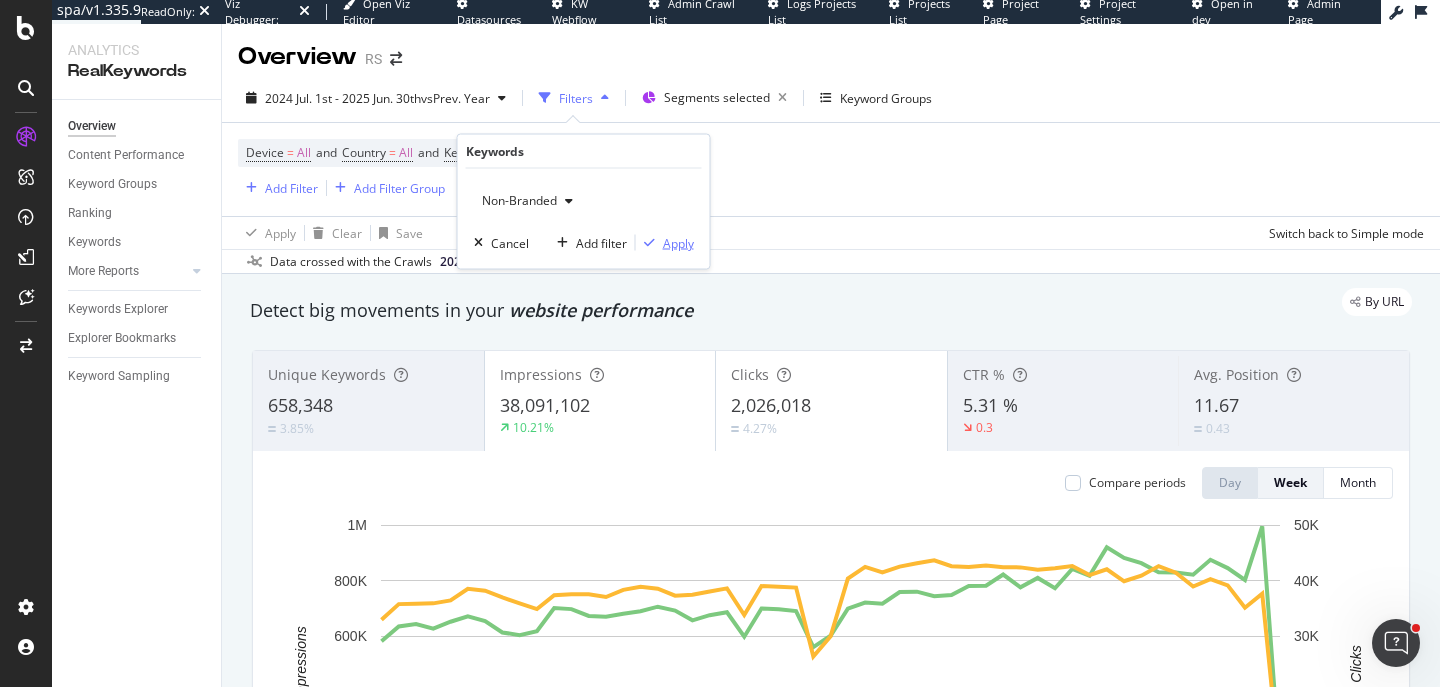 click on "Apply" at bounding box center [678, 242] 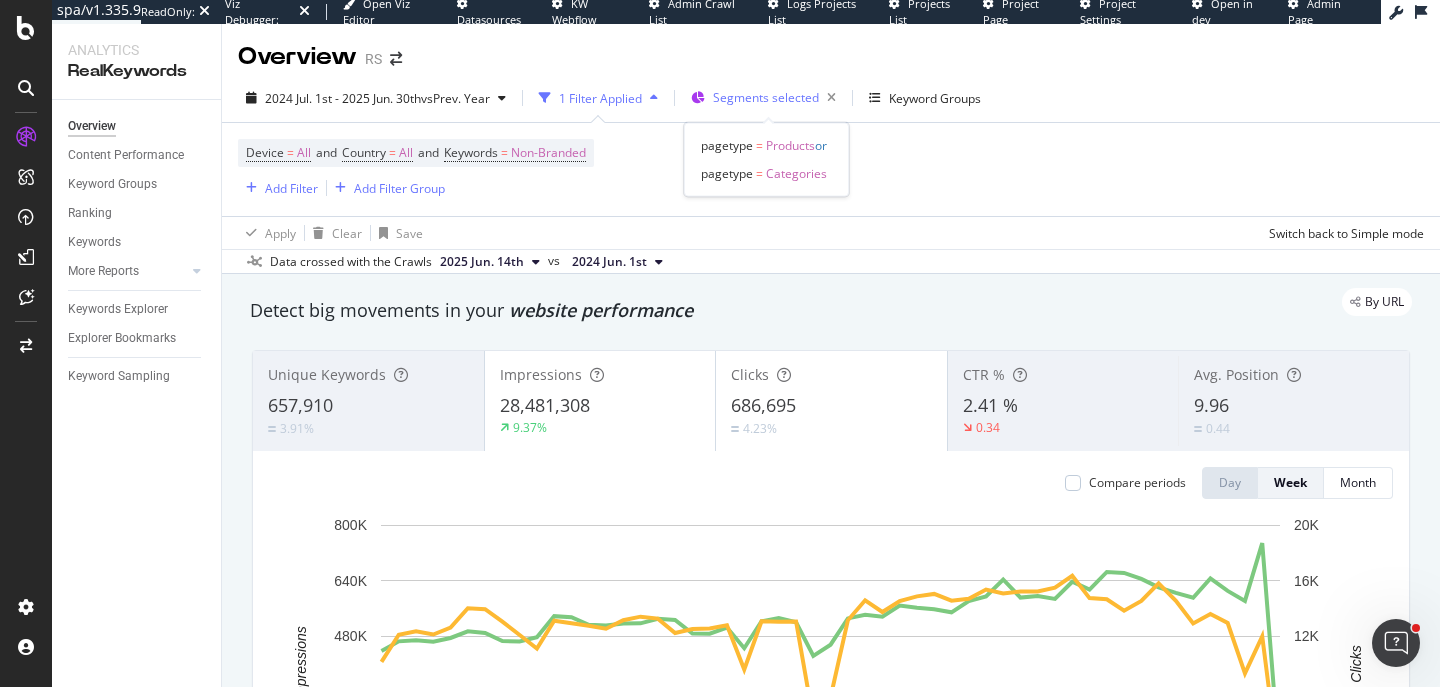 click on "Segments selected" at bounding box center [767, 98] 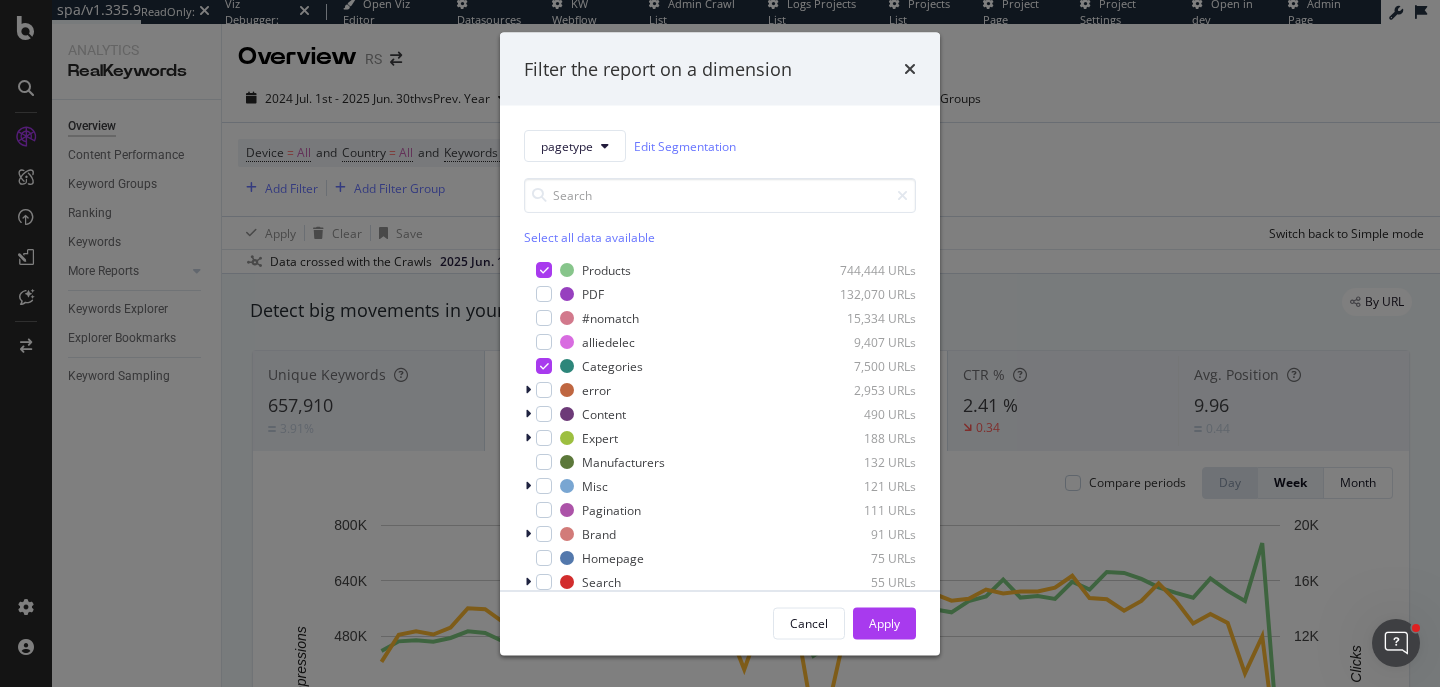 click on "Filter the report on a dimension" at bounding box center [720, 69] 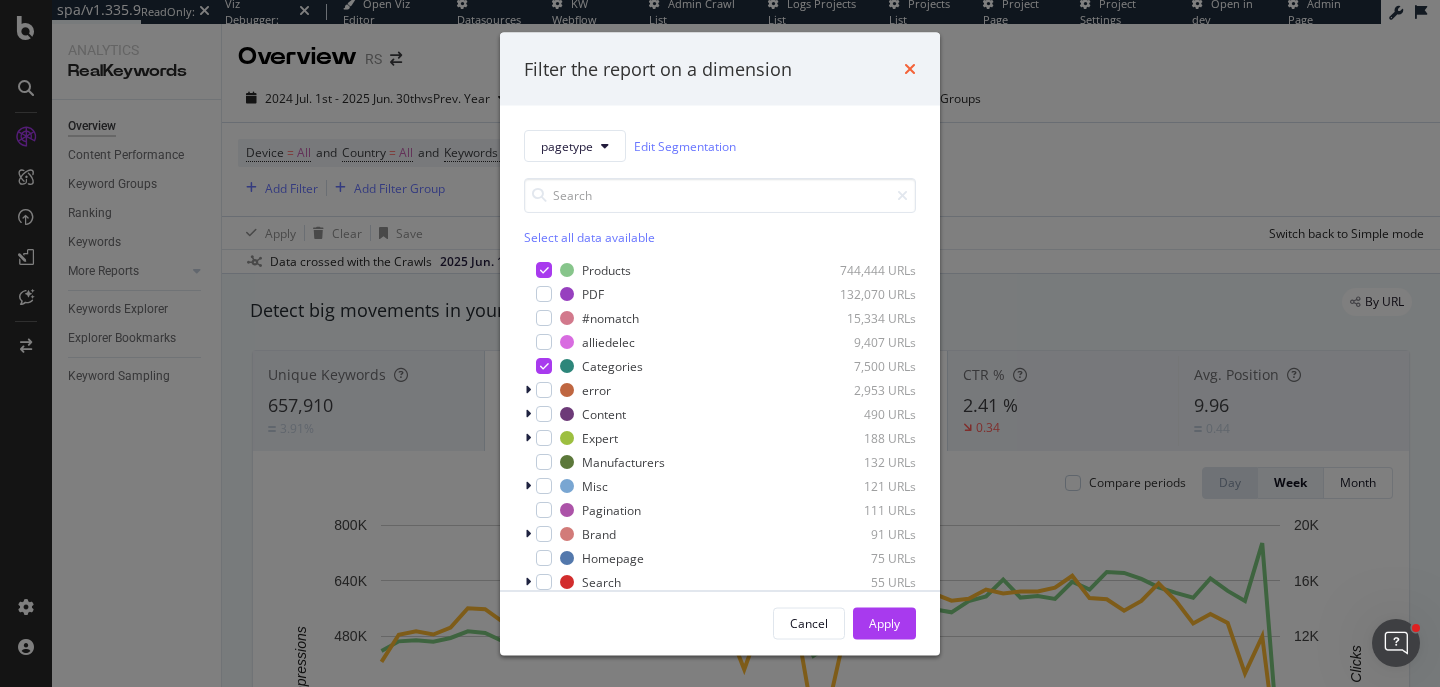 click at bounding box center (910, 69) 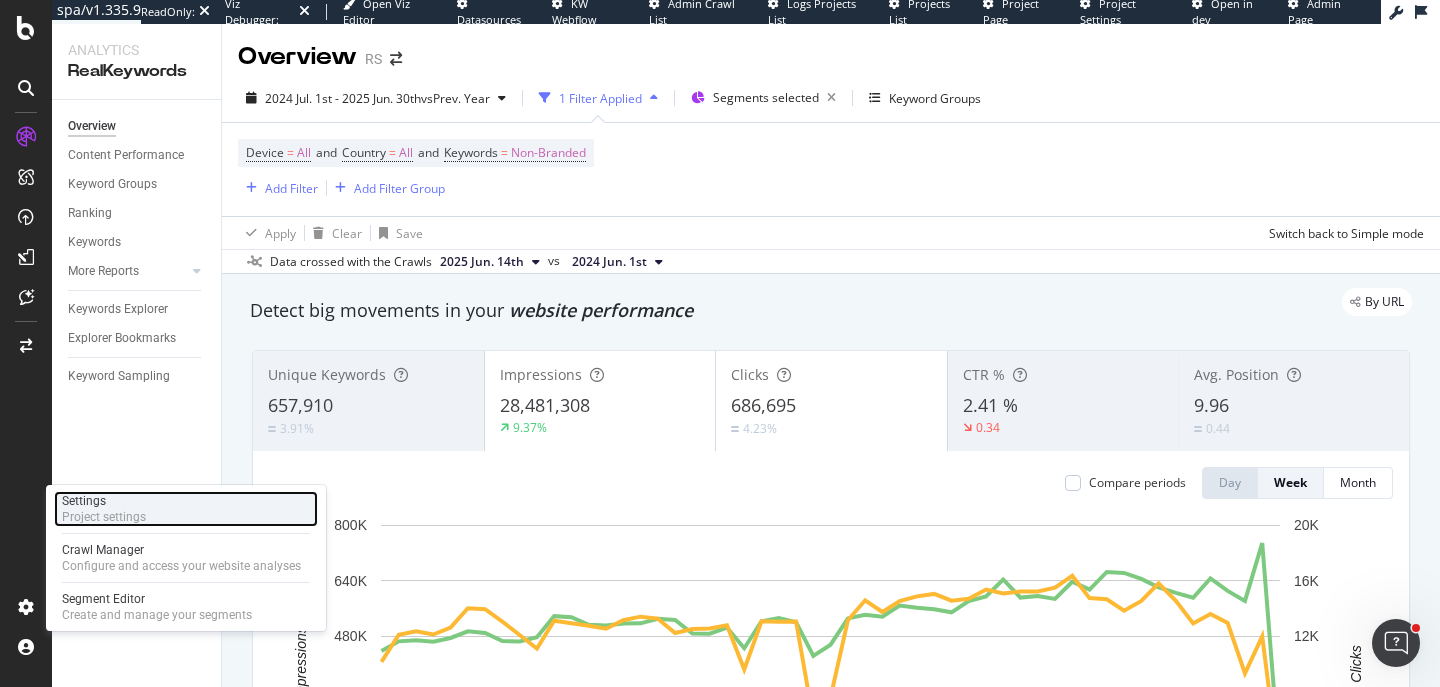 click on "Project settings" at bounding box center [104, 517] 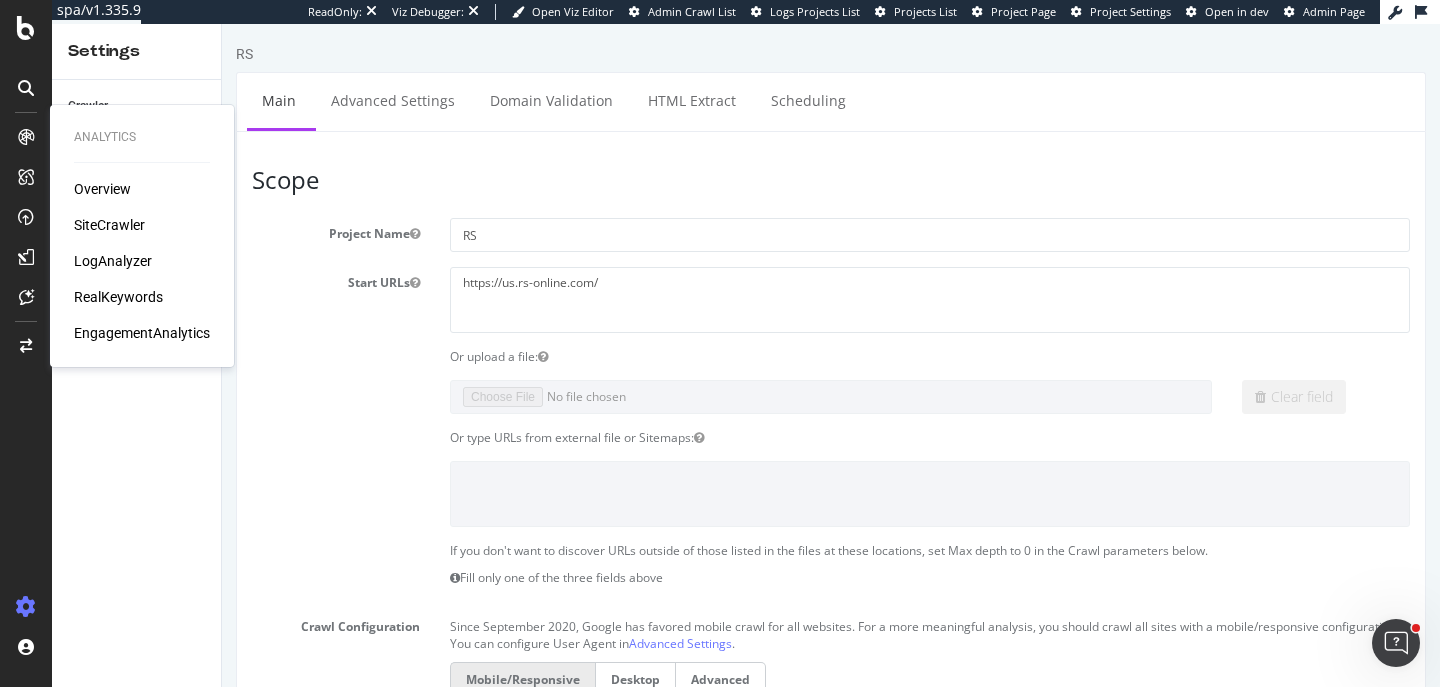 scroll, scrollTop: 0, scrollLeft: 0, axis: both 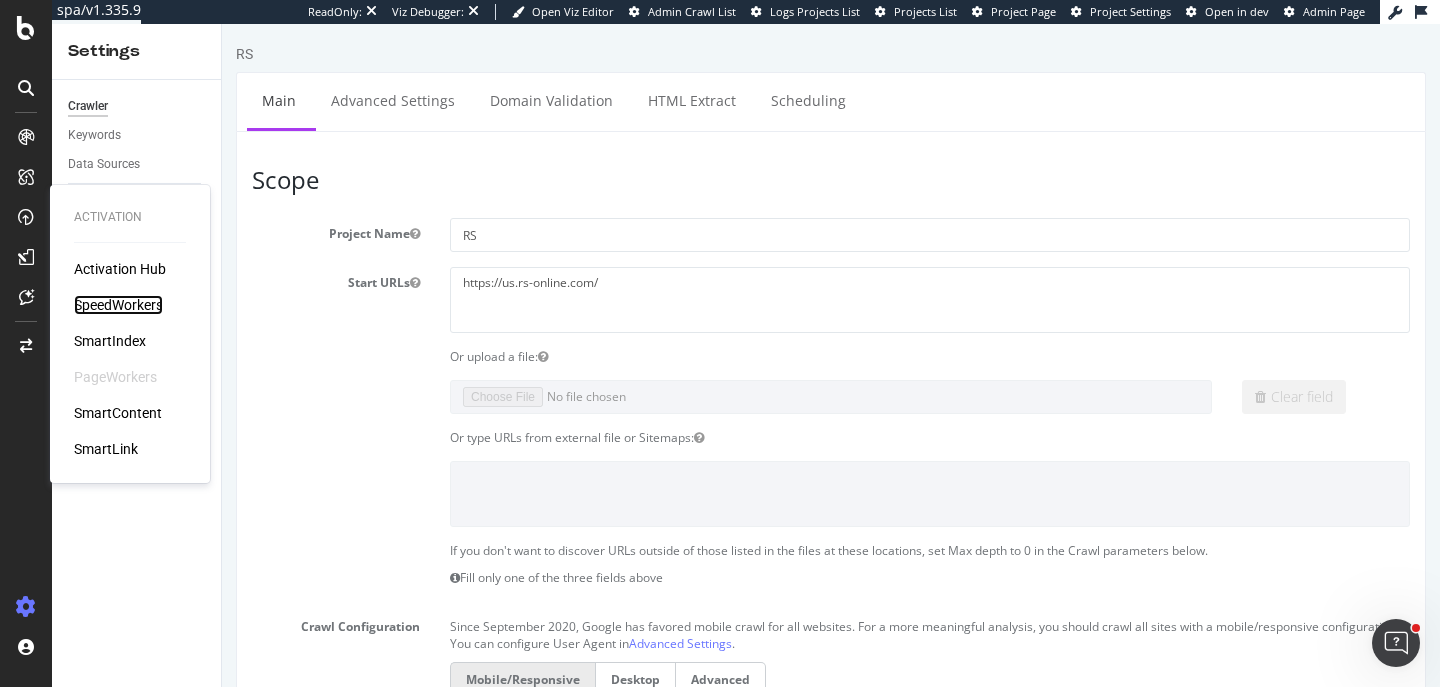 click on "SpeedWorkers" at bounding box center (118, 305) 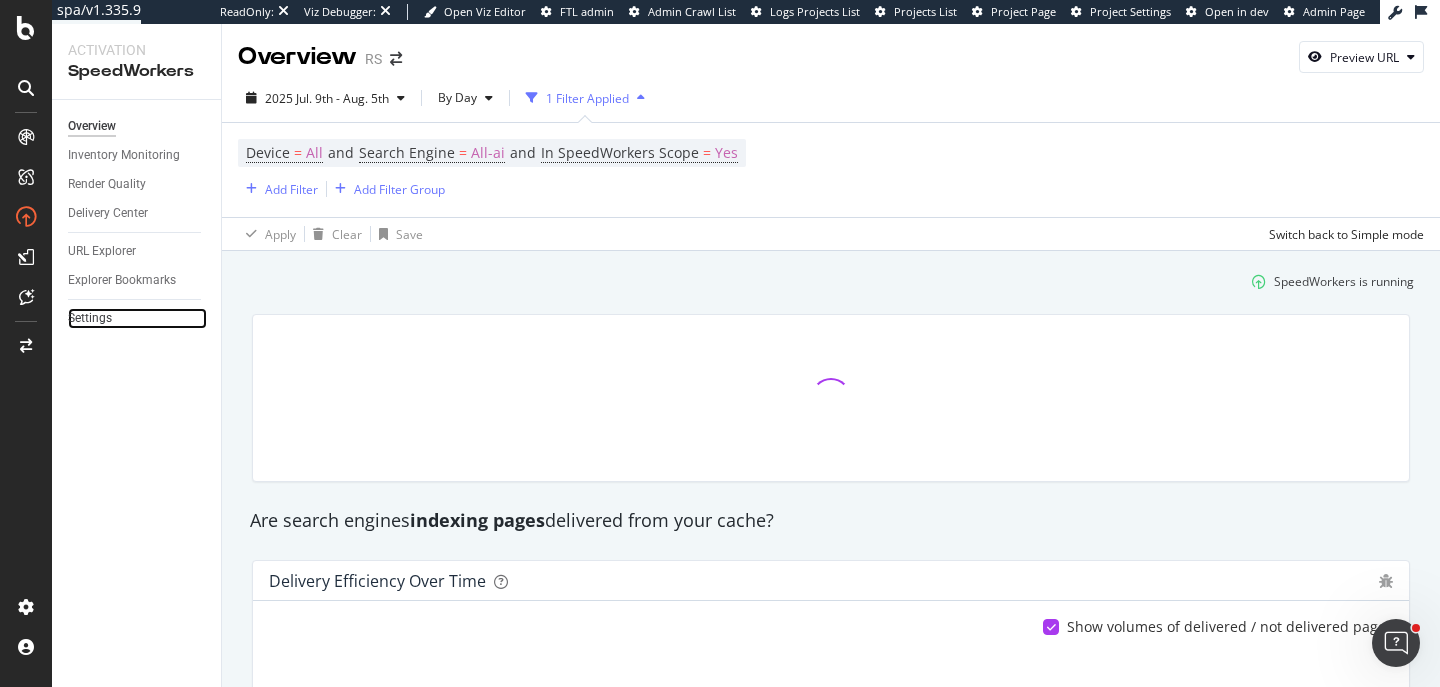click on "Settings" at bounding box center [137, 318] 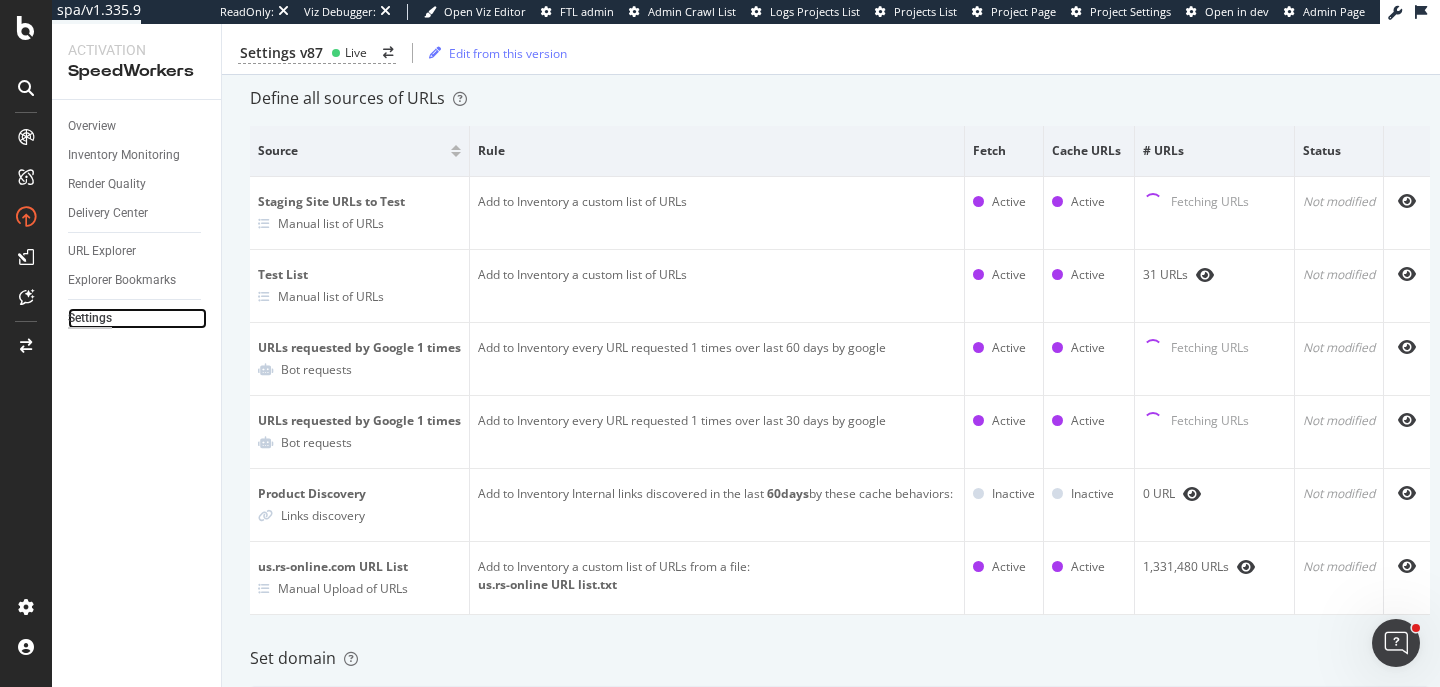 scroll, scrollTop: 163, scrollLeft: 0, axis: vertical 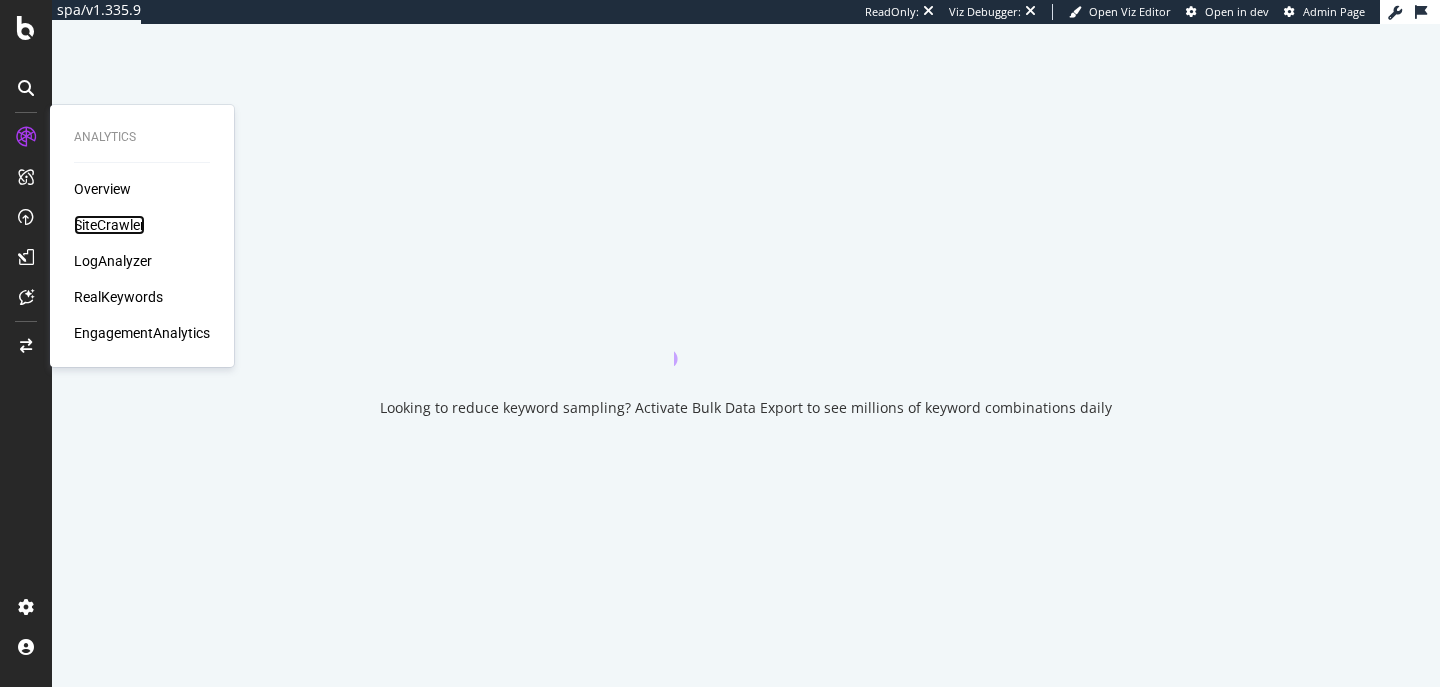 click on "SiteCrawler" at bounding box center [109, 225] 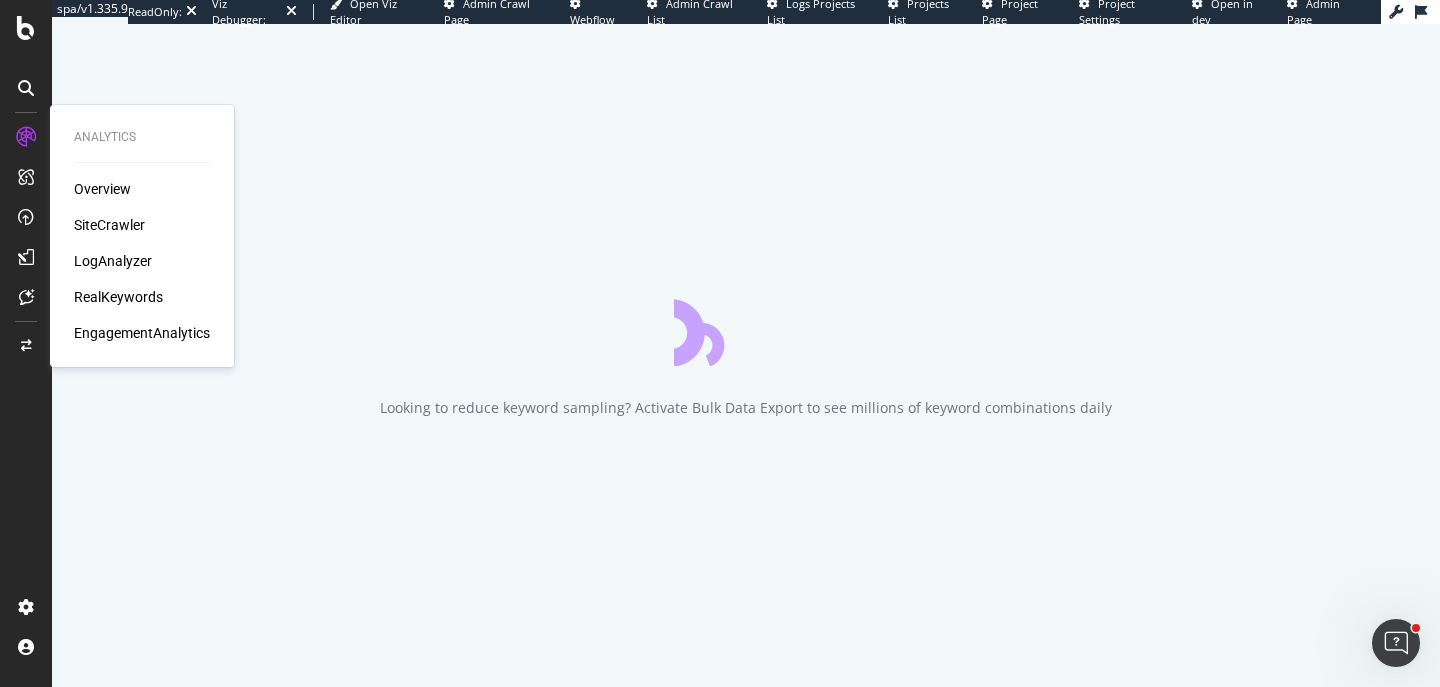 scroll, scrollTop: 0, scrollLeft: 0, axis: both 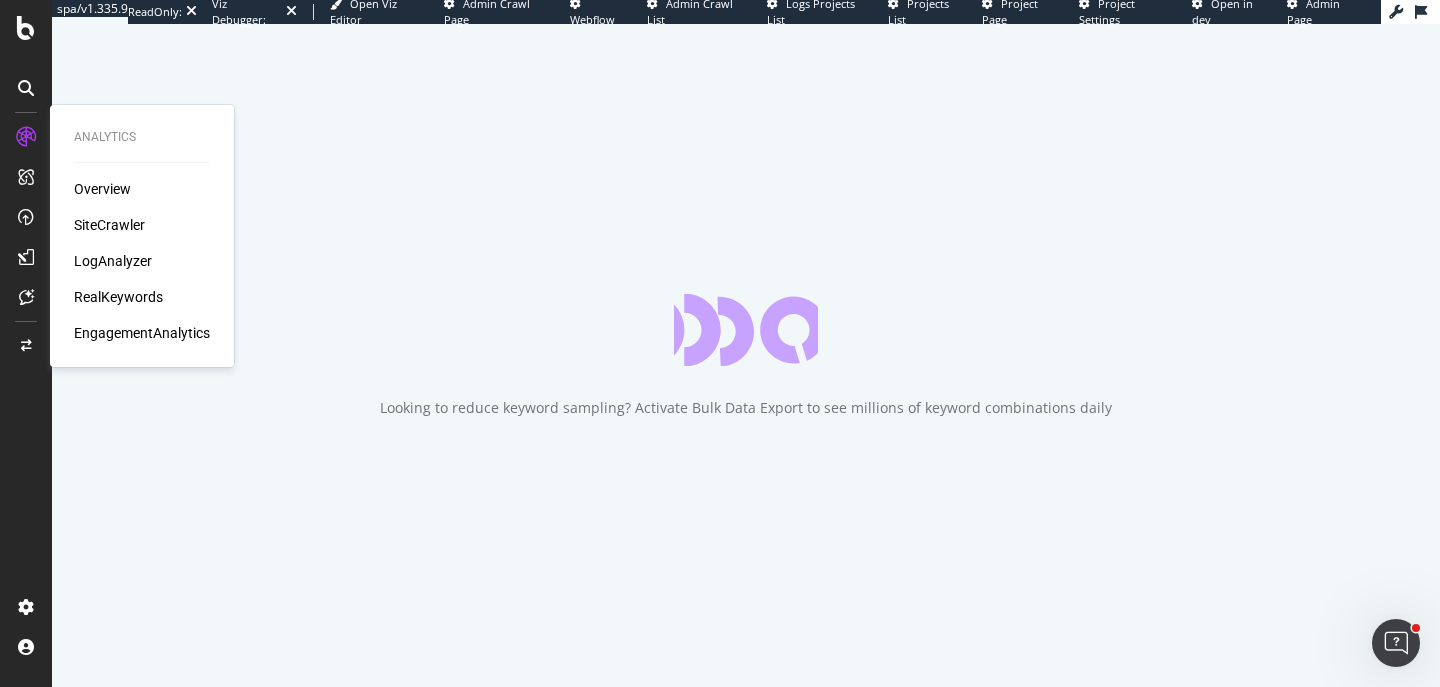 click on "LogAnalyzer" at bounding box center [113, 261] 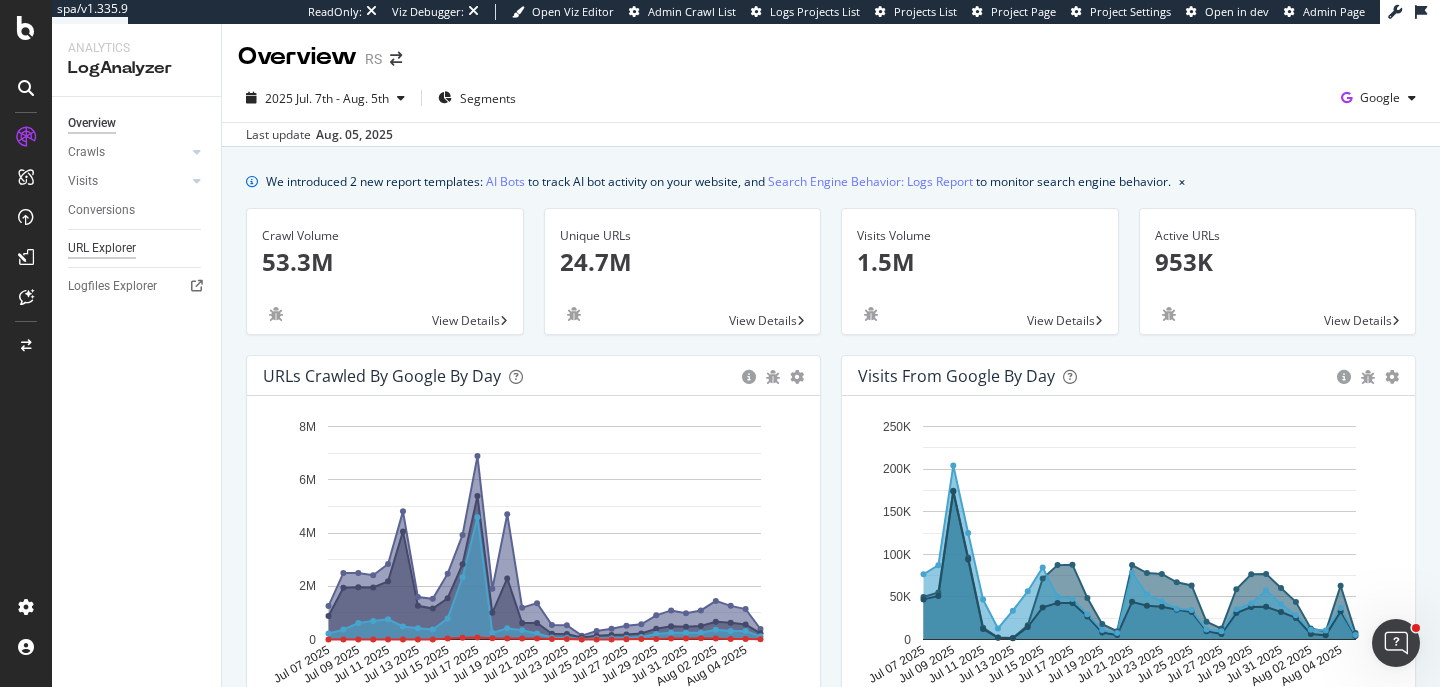 click on "URL Explorer" at bounding box center (102, 248) 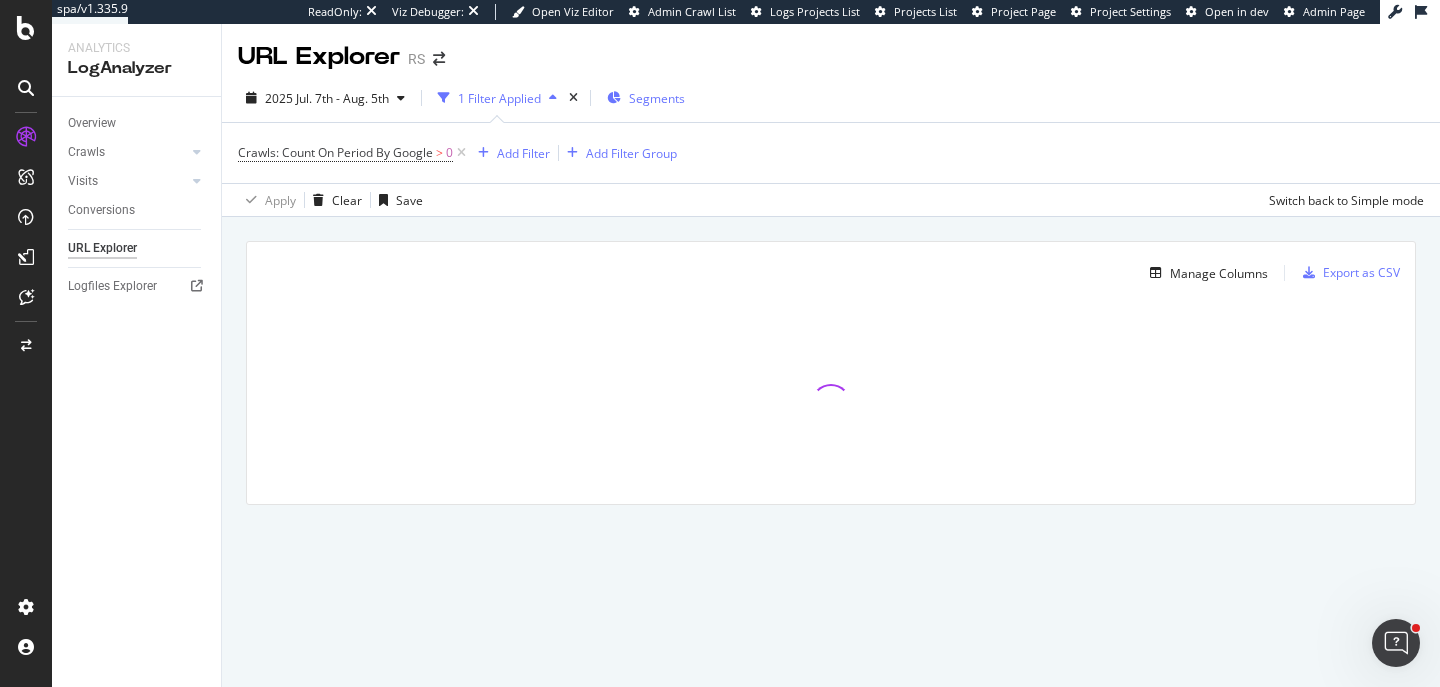 click on "Segments" at bounding box center (657, 98) 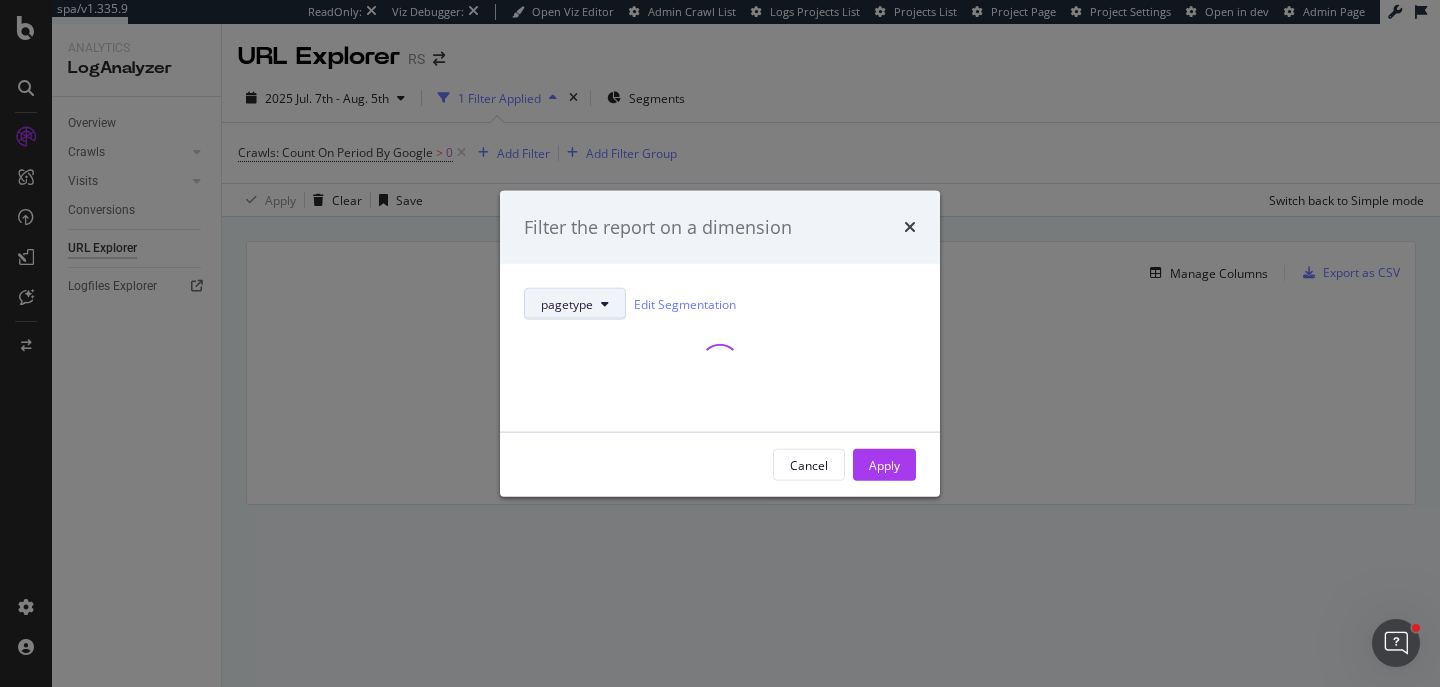 click on "pagetype" at bounding box center [567, 303] 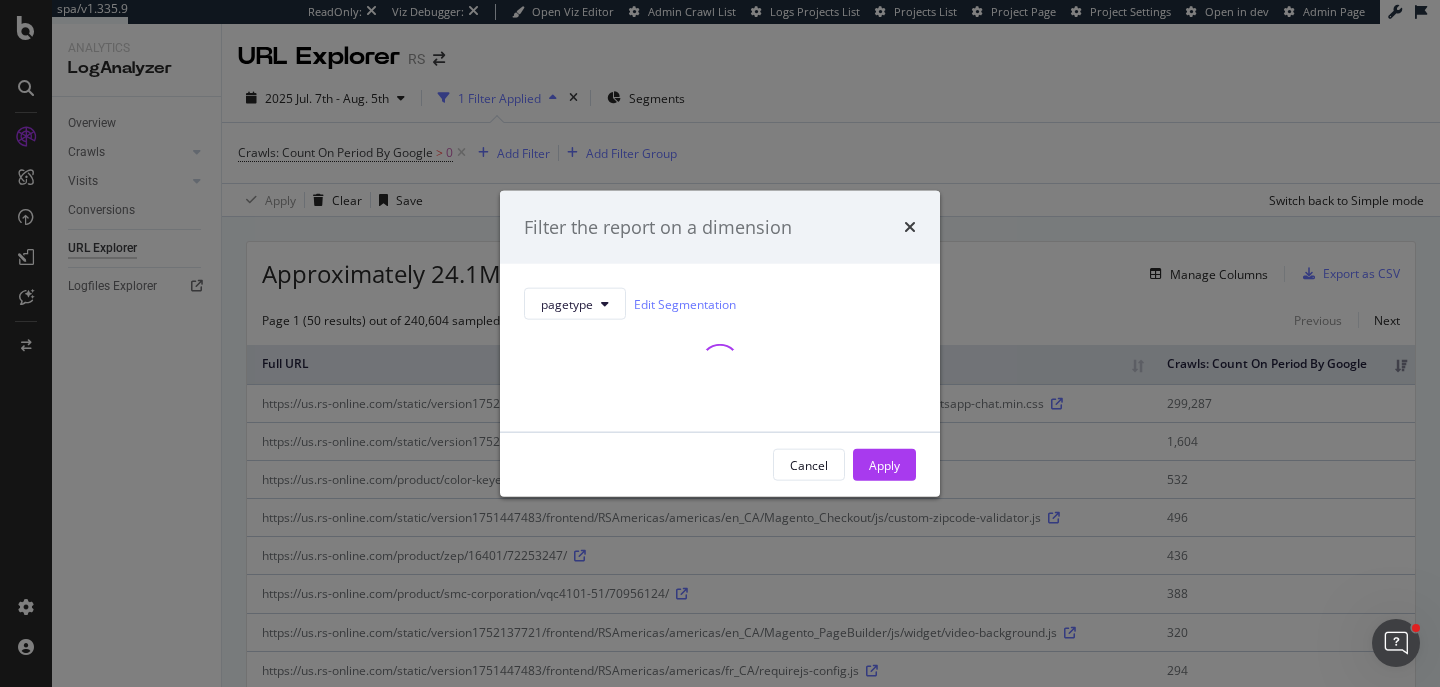 click on "pagetype Edit Segmentation" at bounding box center (720, 348) 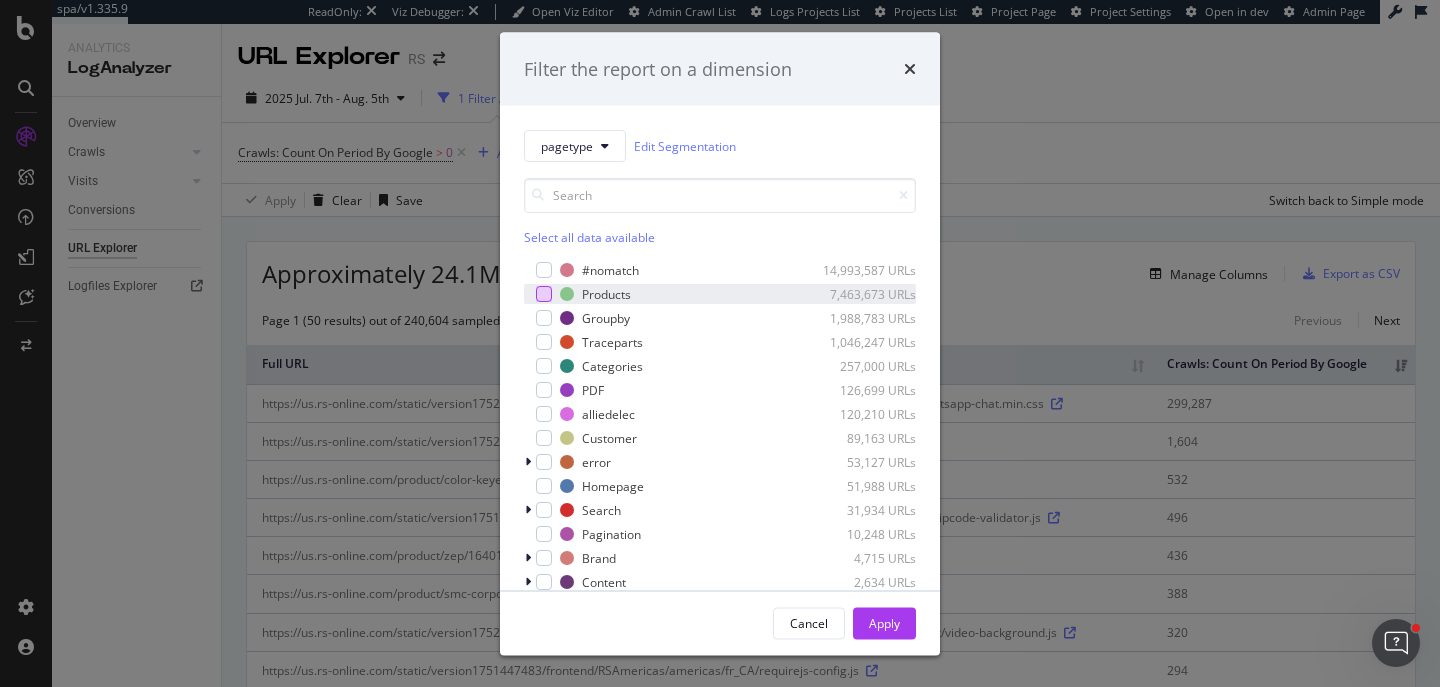 click at bounding box center [544, 294] 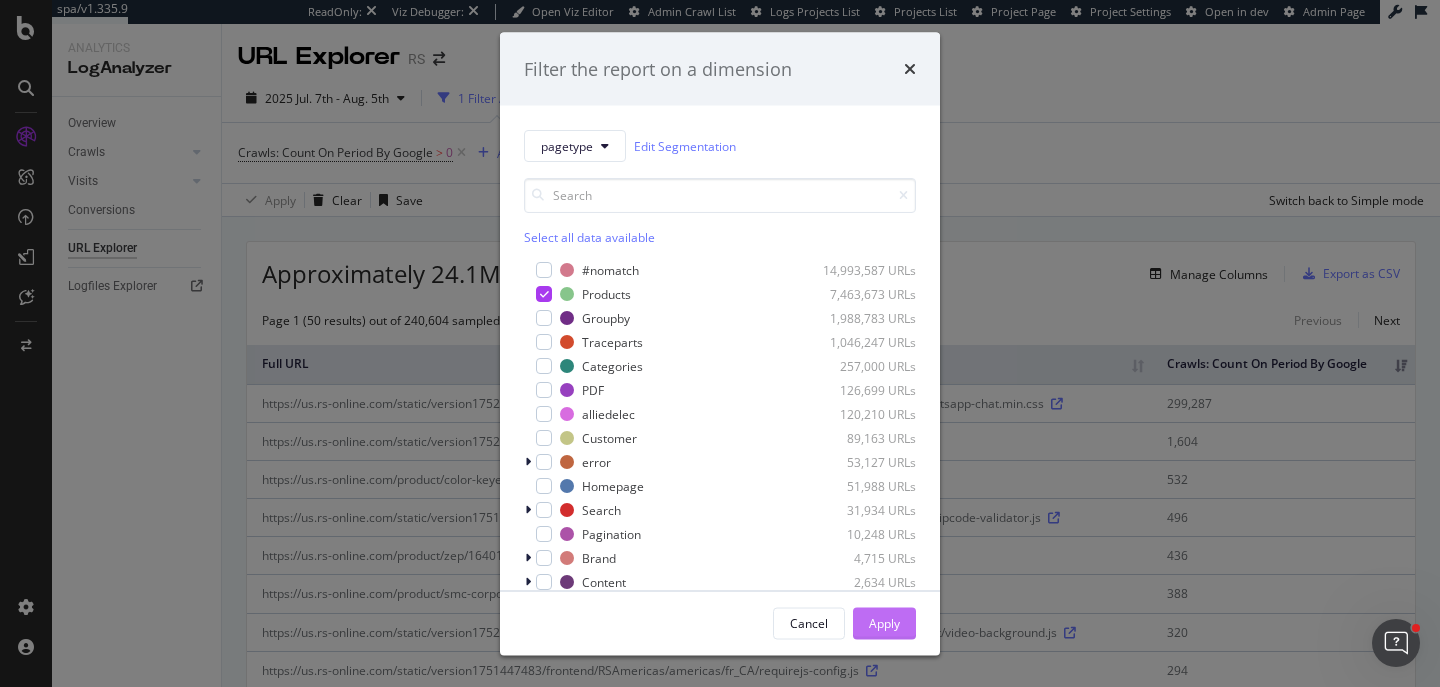 click on "Apply" at bounding box center (884, 622) 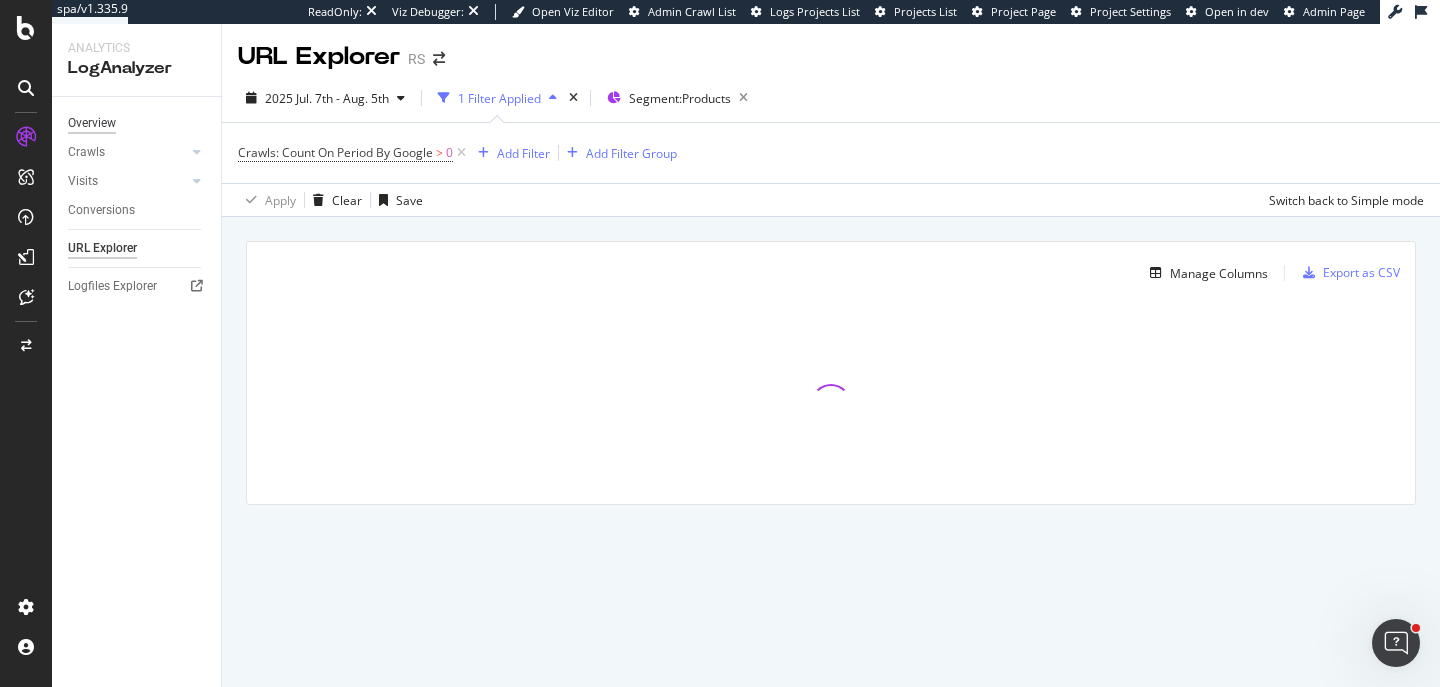 click on "Overview" at bounding box center [92, 123] 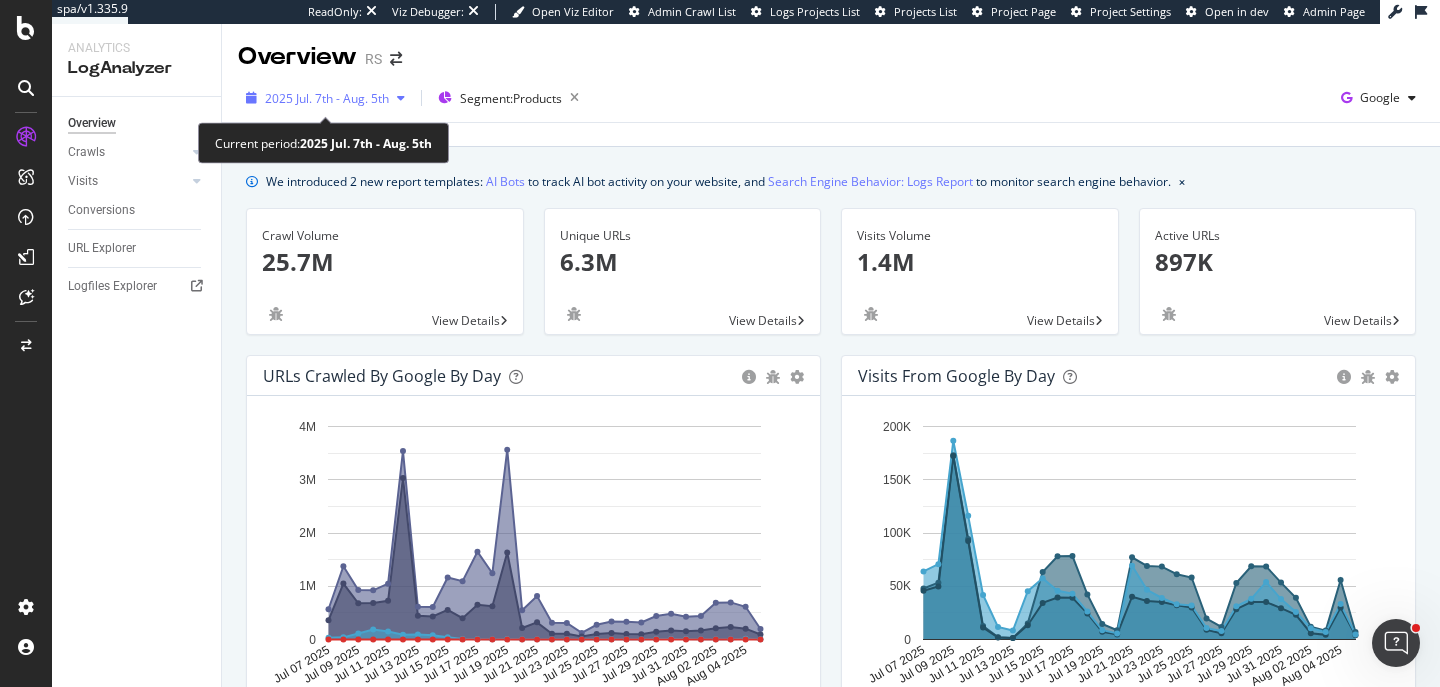 click on "2025 Jul. 7th - Aug. 5th" at bounding box center (327, 98) 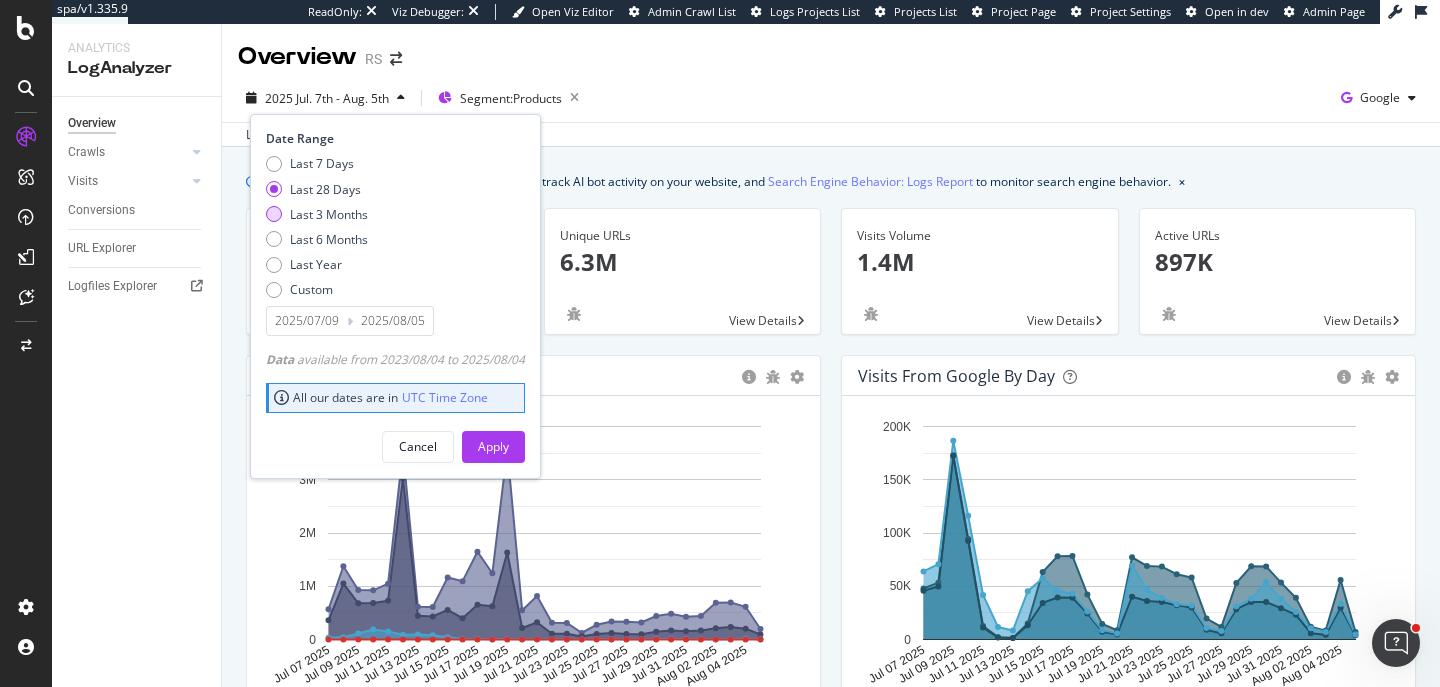 click on "Last 3 Months" at bounding box center [329, 214] 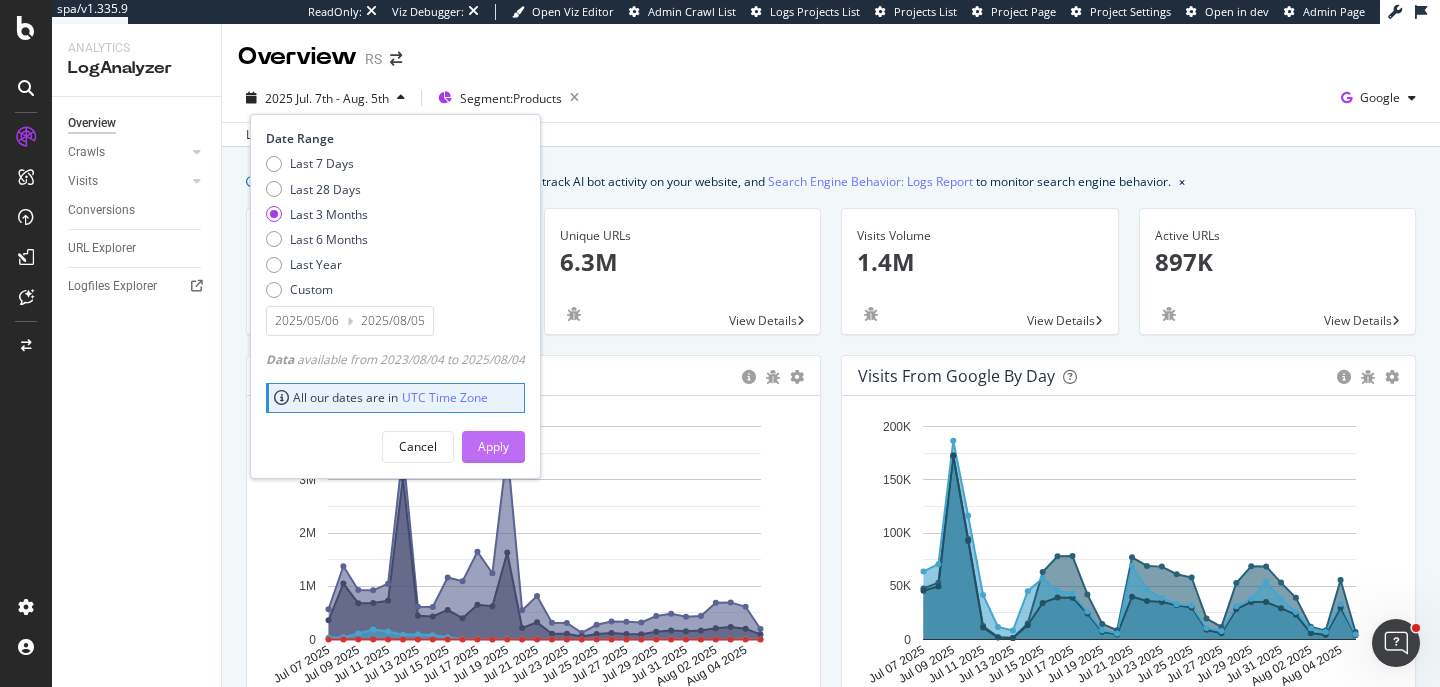click on "Apply" at bounding box center [493, 446] 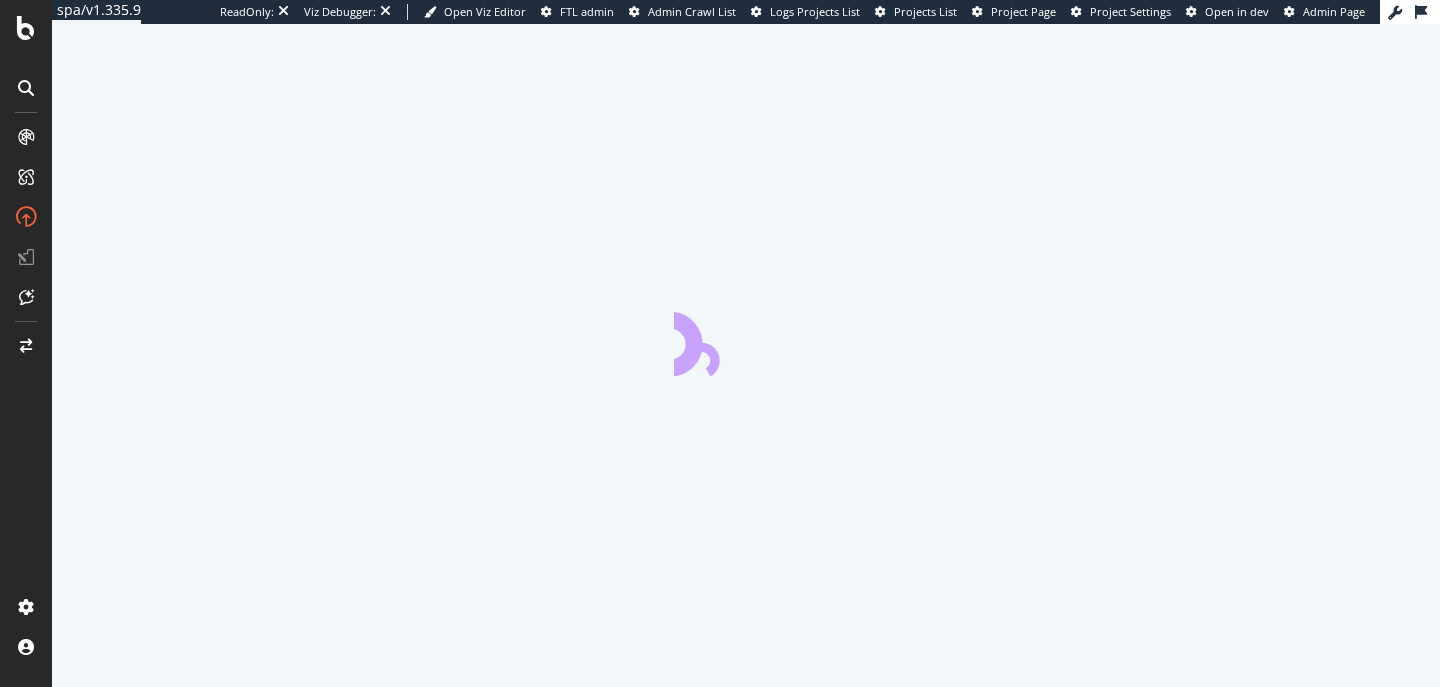 scroll, scrollTop: 0, scrollLeft: 0, axis: both 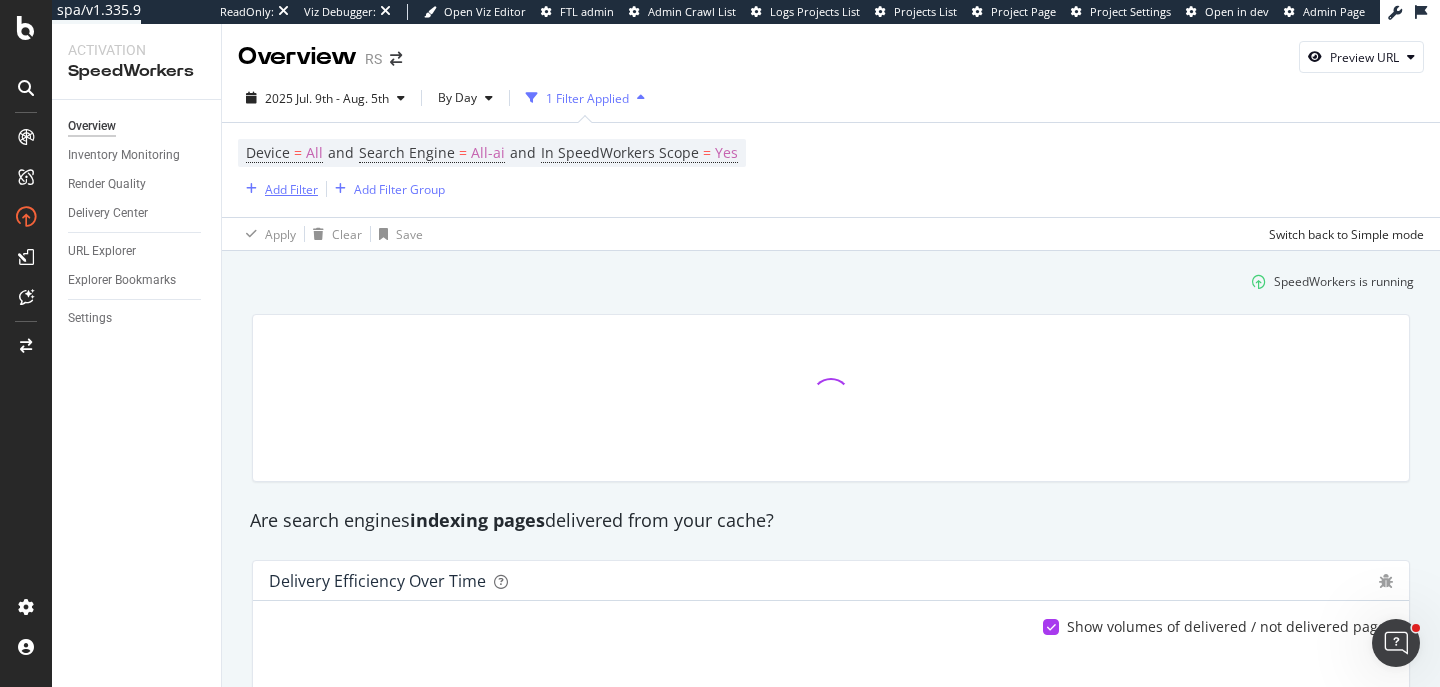 click on "Add Filter" at bounding box center [291, 189] 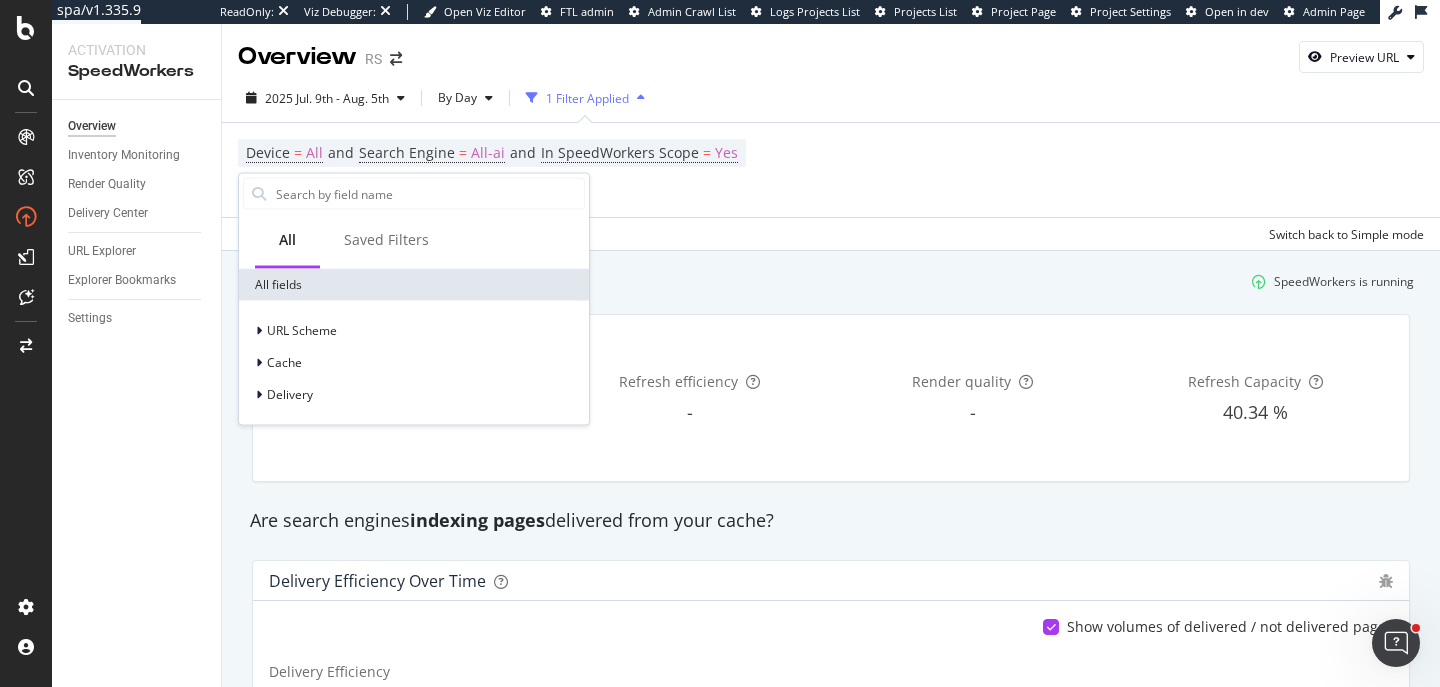 click on "2025 Jul. 9th - Aug. 5th By Day 1 Filter Applied" at bounding box center (831, 102) 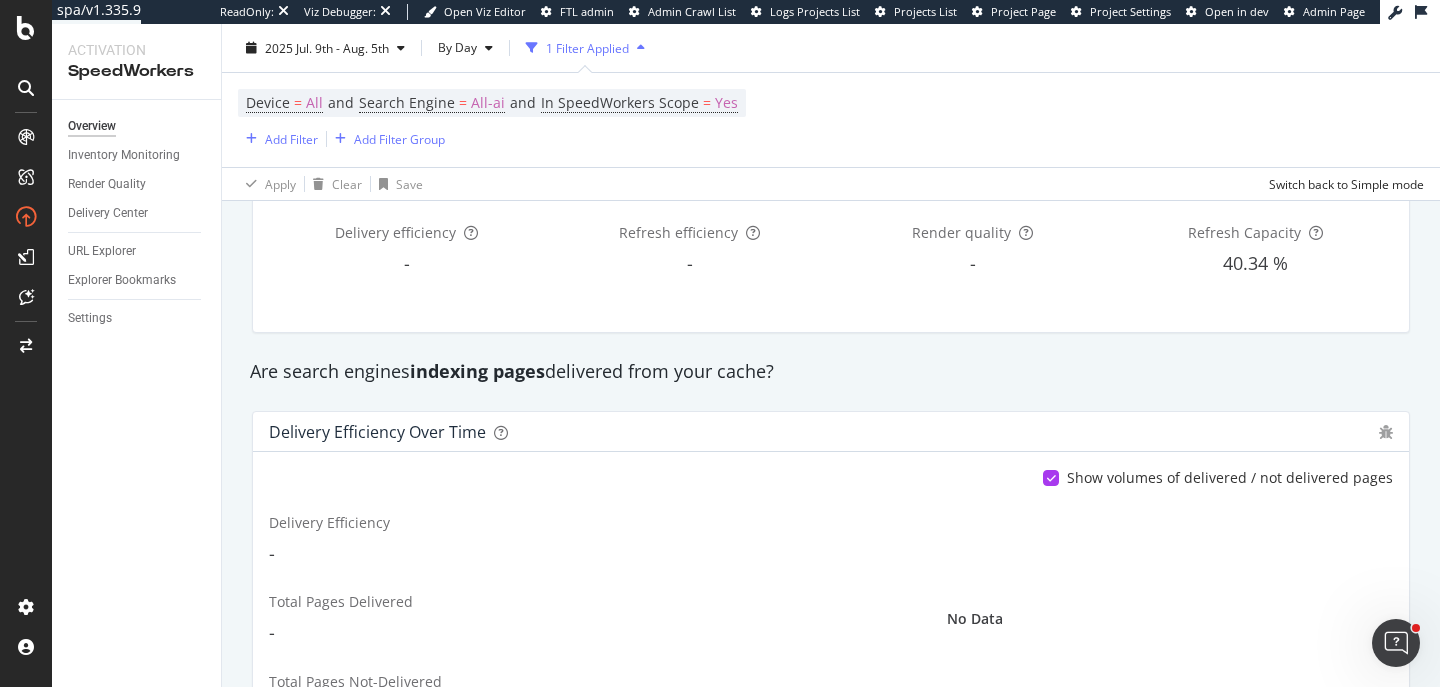 scroll, scrollTop: 0, scrollLeft: 0, axis: both 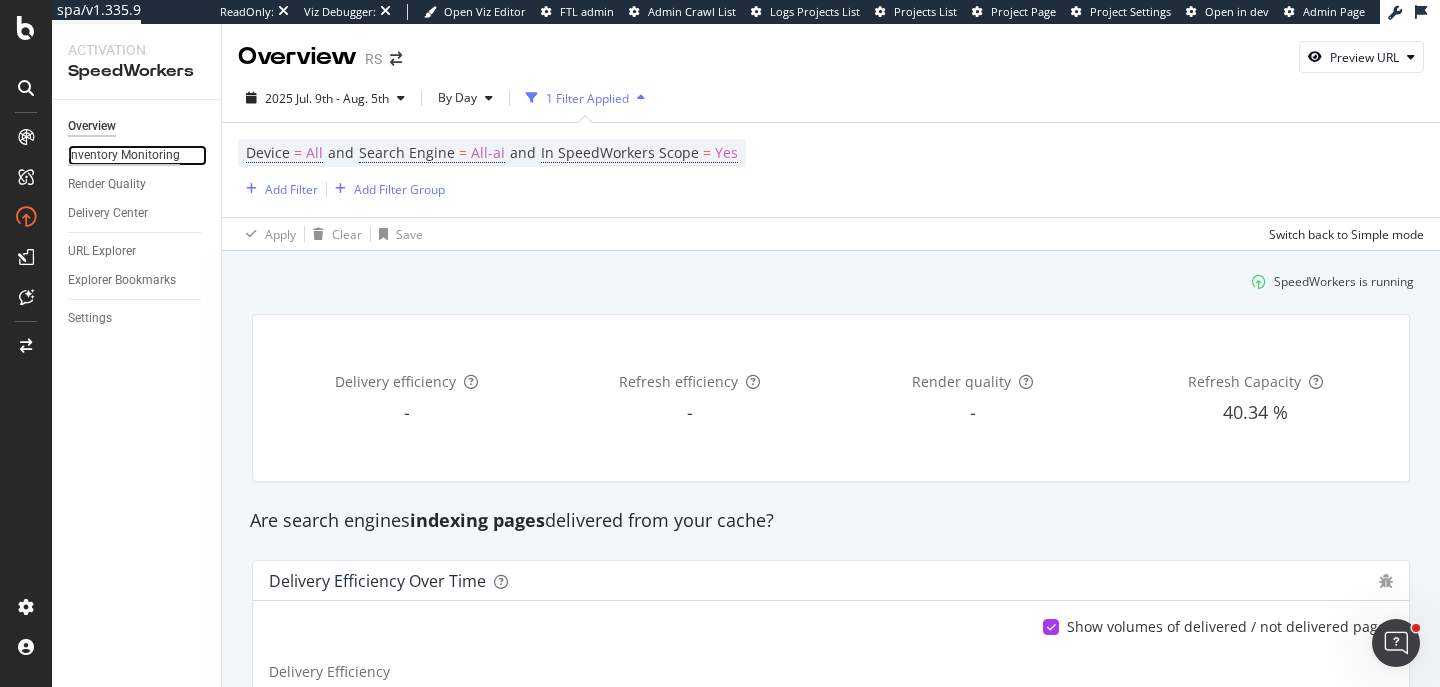 click on "Inventory Monitoring" at bounding box center (124, 155) 